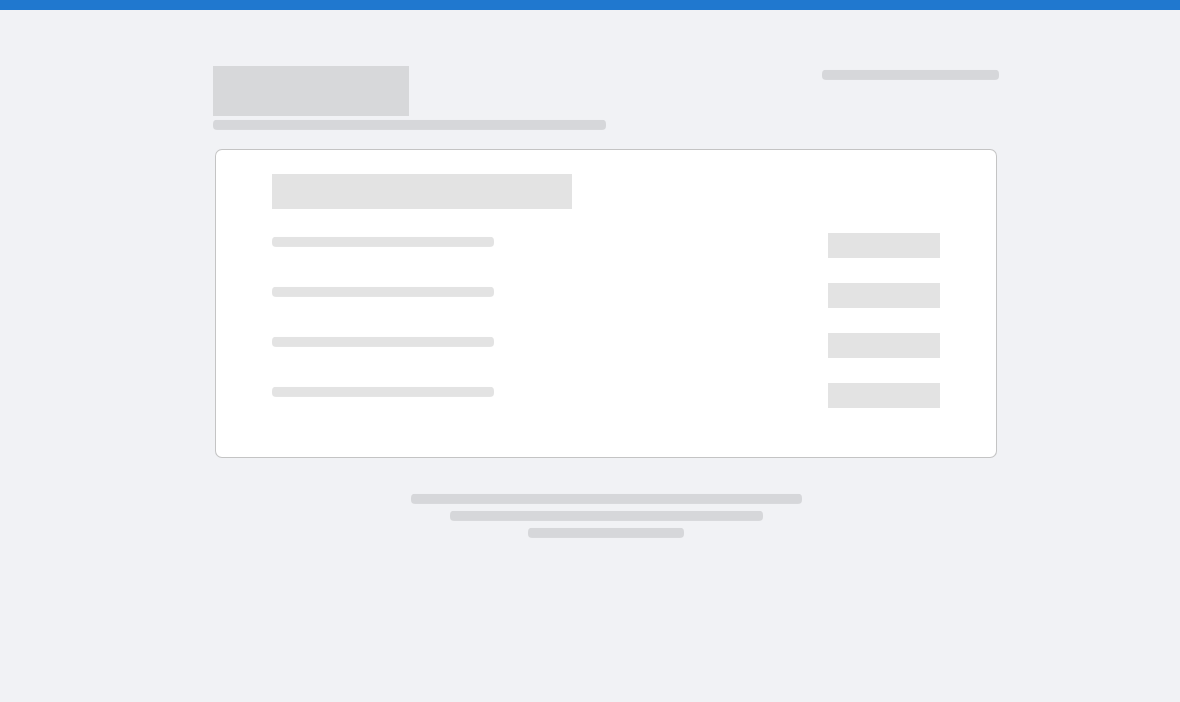 scroll, scrollTop: 0, scrollLeft: 0, axis: both 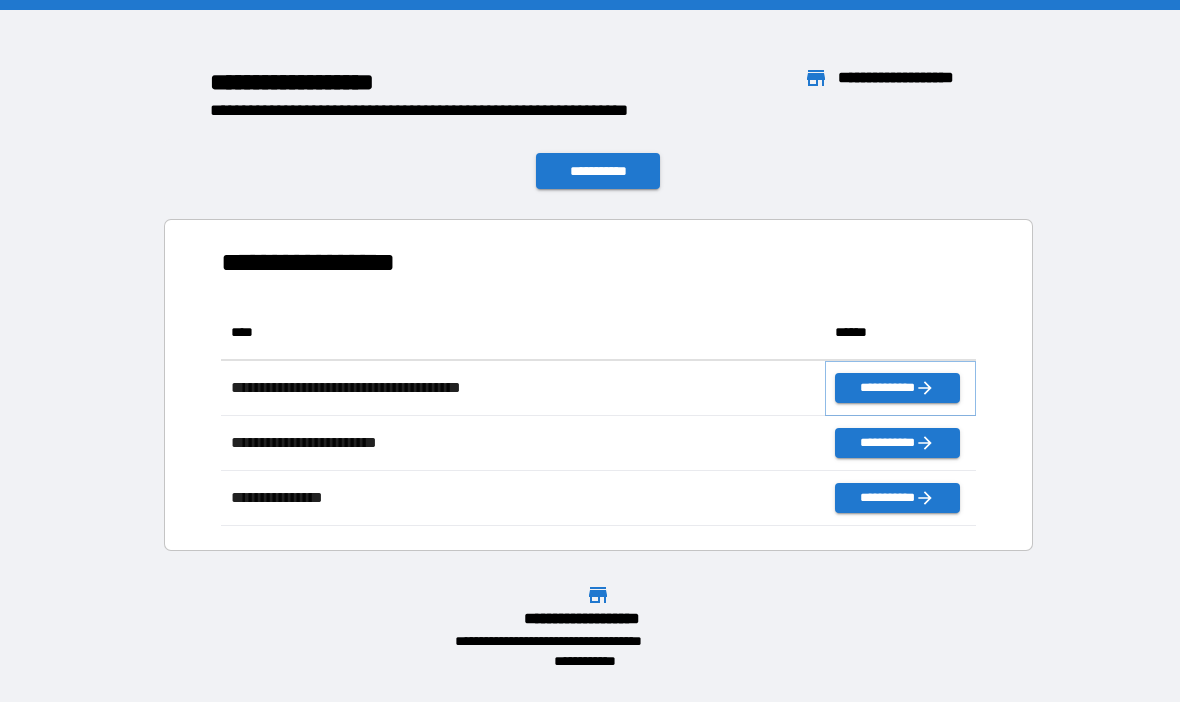 click on "**********" at bounding box center [897, 388] 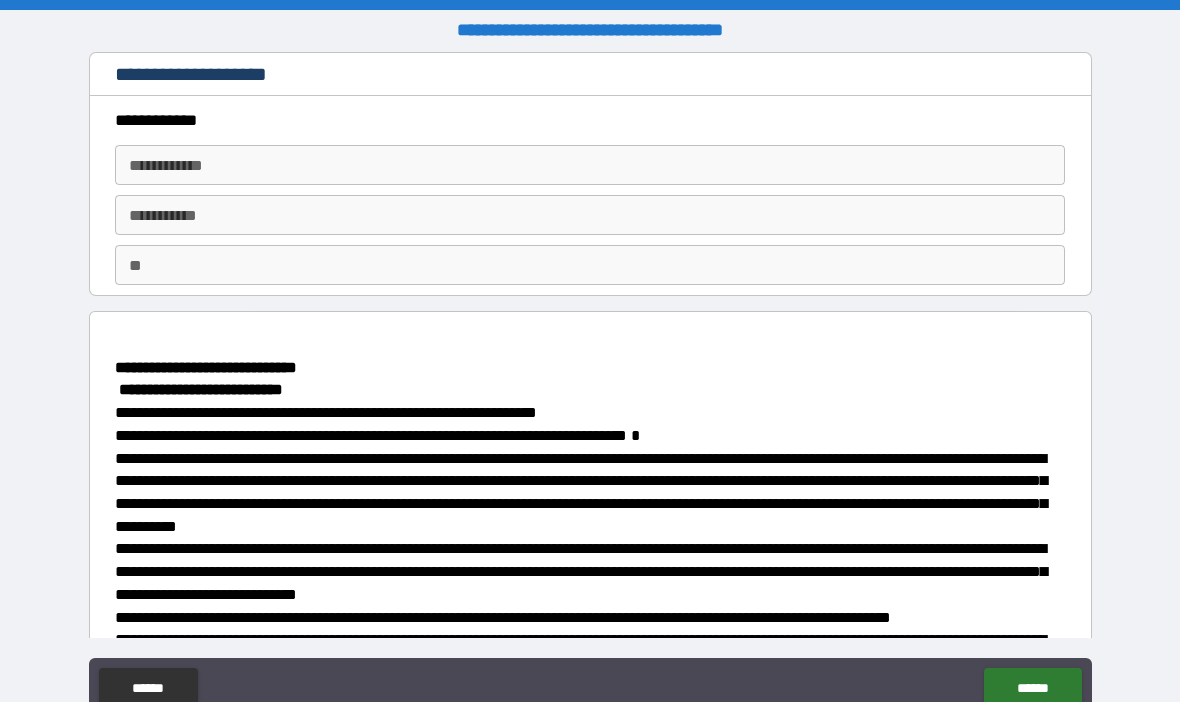 click on "**********" at bounding box center (590, 165) 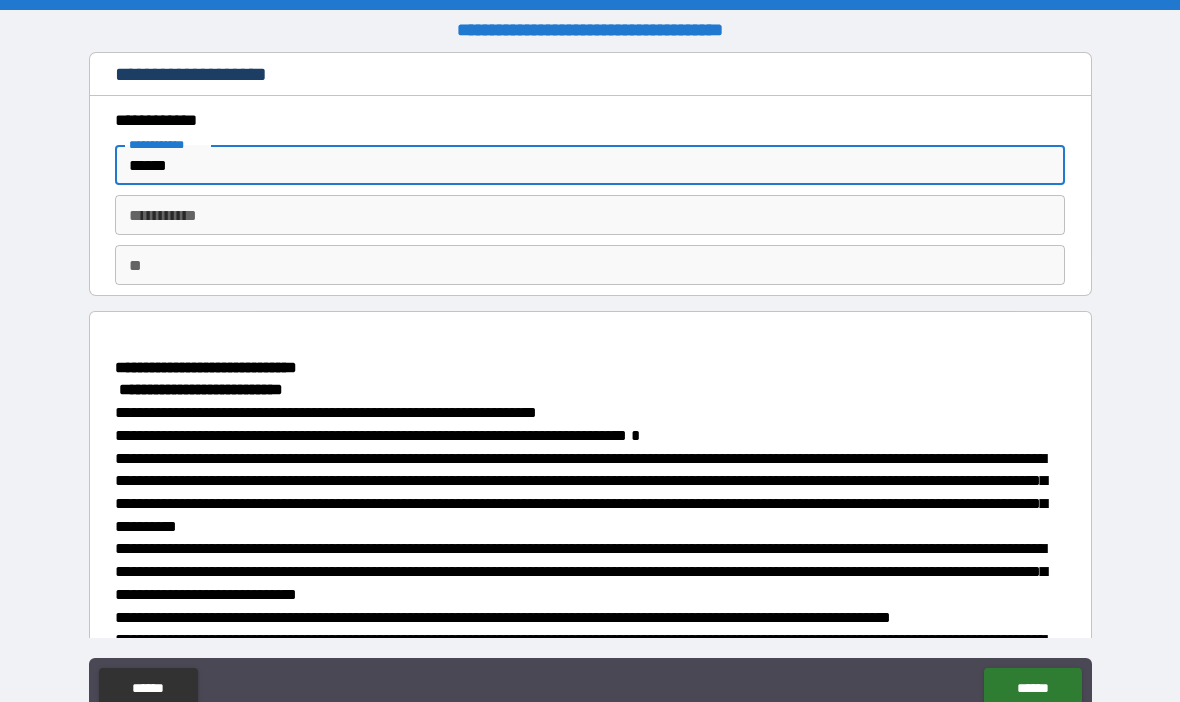 type on "******" 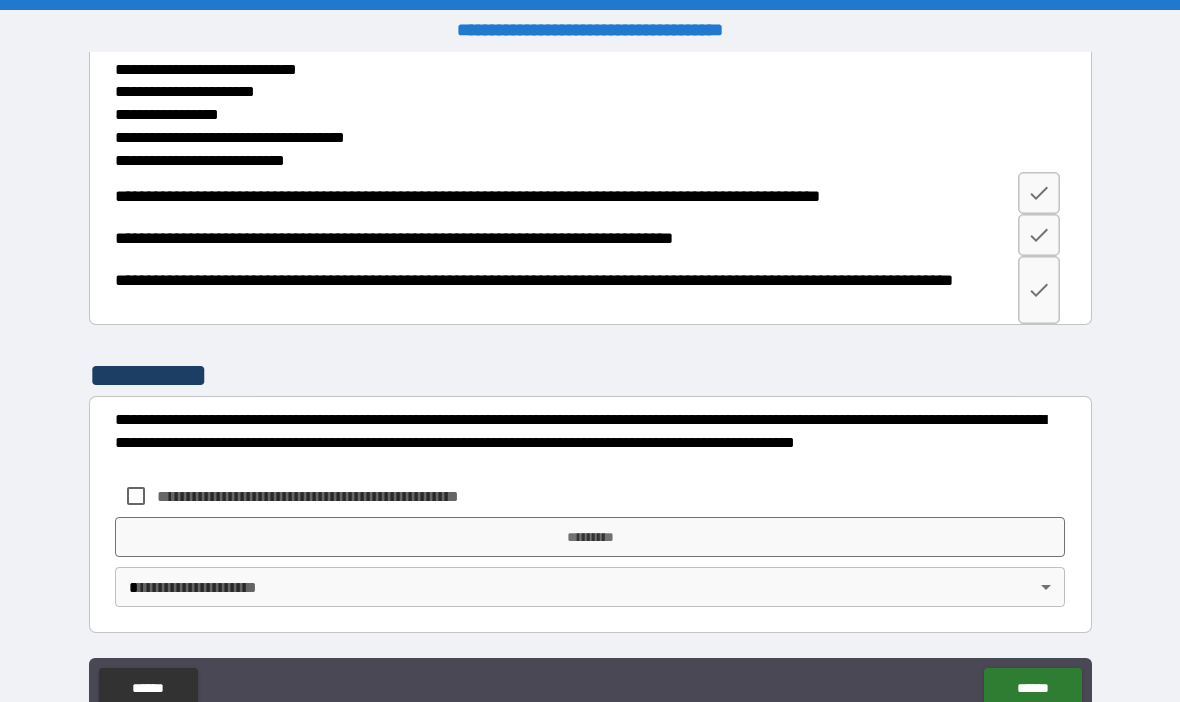 scroll, scrollTop: 2802, scrollLeft: 0, axis: vertical 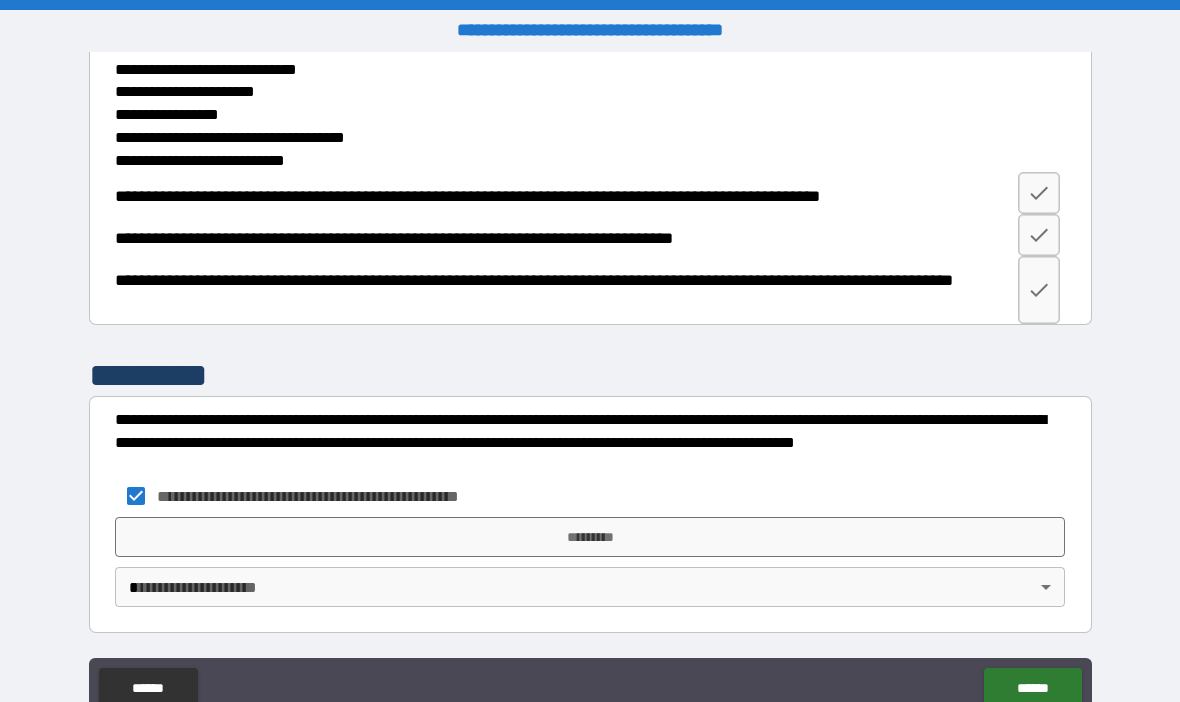 click on "*********" at bounding box center (590, 537) 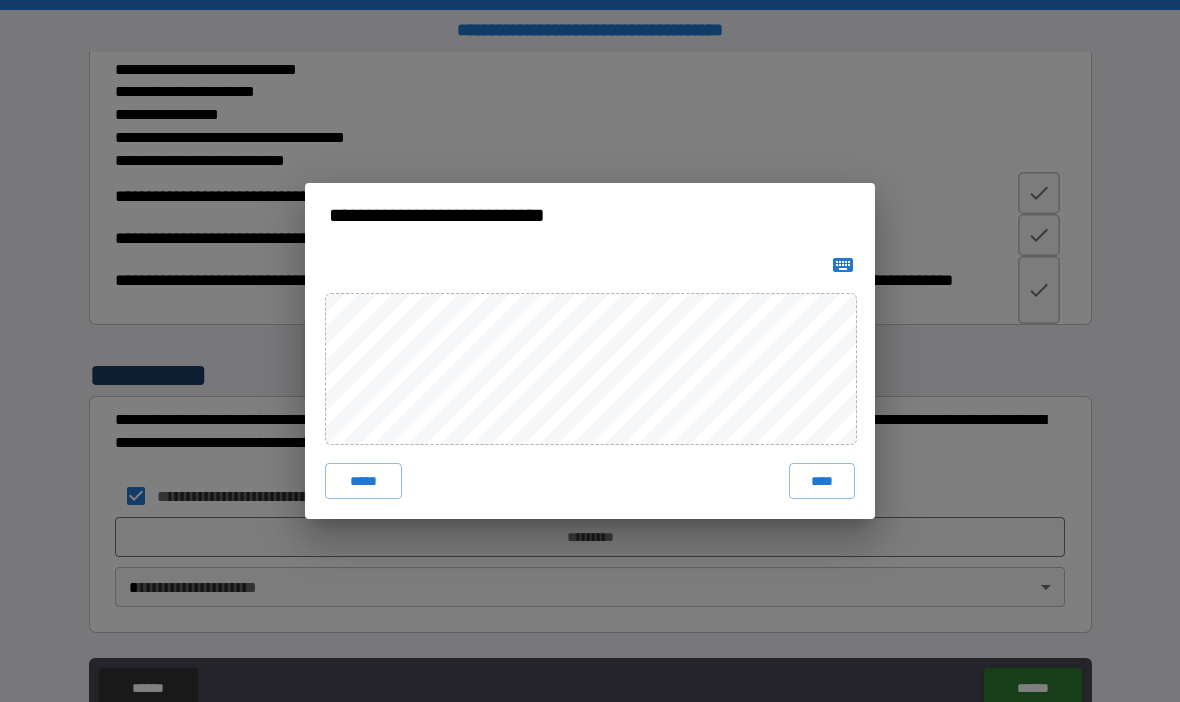 click on "****" at bounding box center (822, 481) 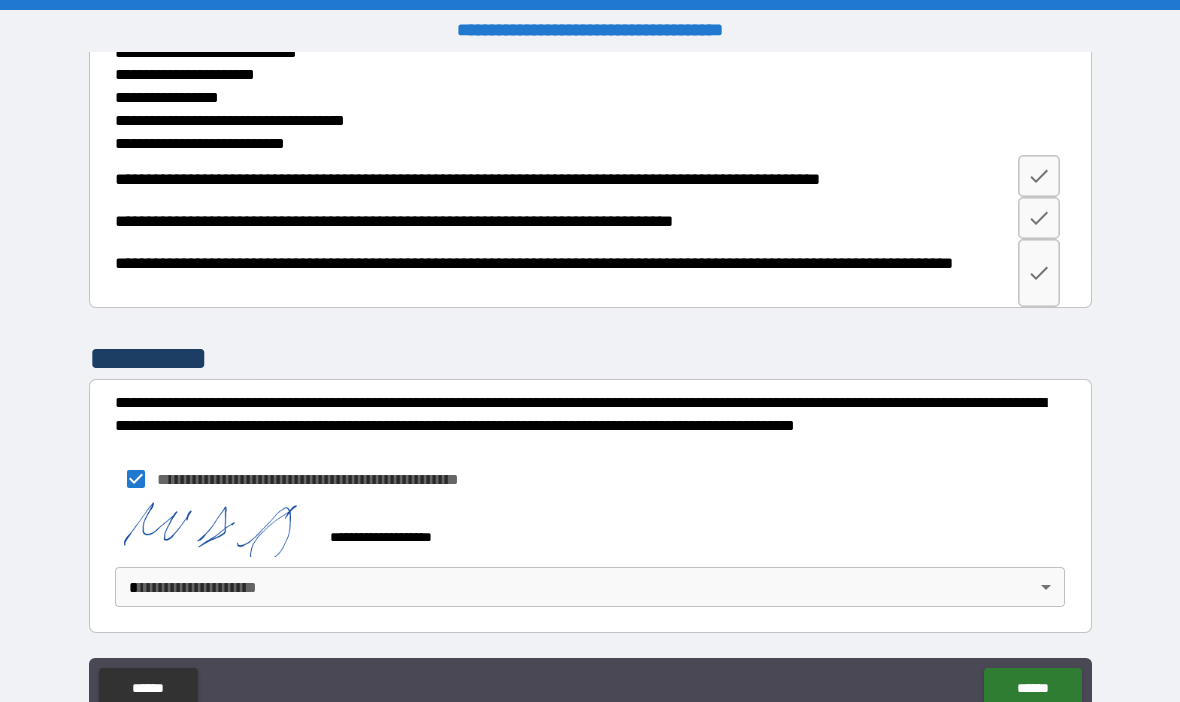 scroll, scrollTop: 2819, scrollLeft: 0, axis: vertical 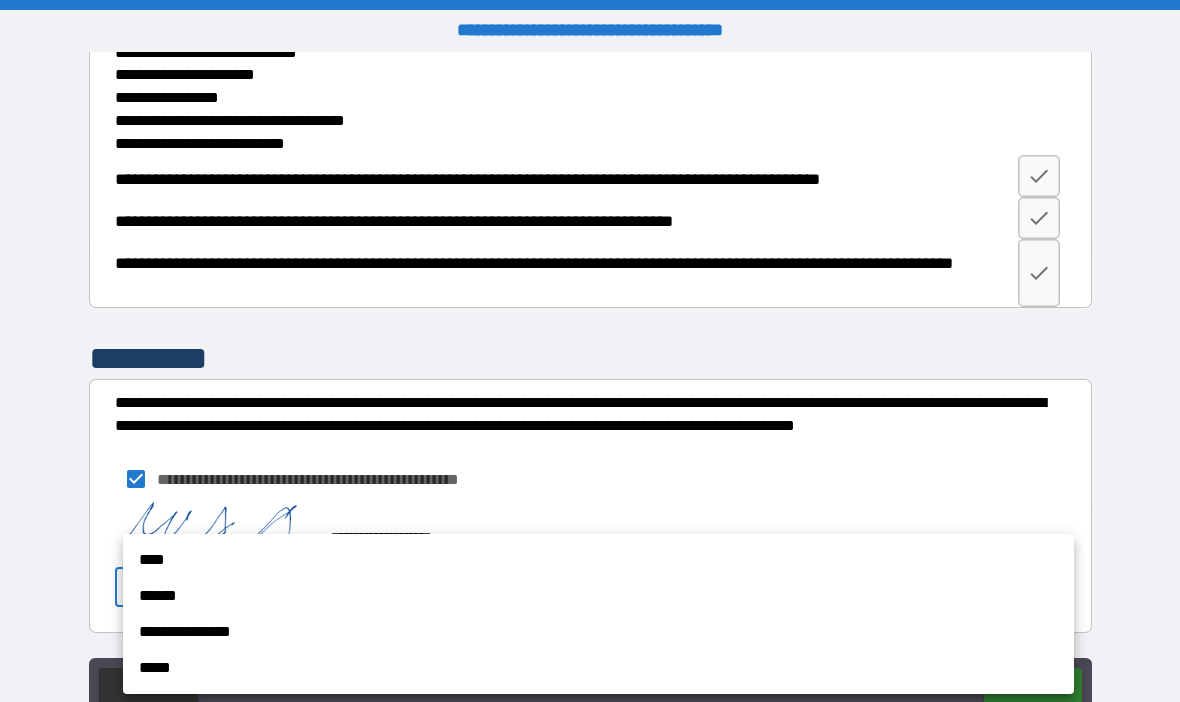 click on "****" at bounding box center (598, 560) 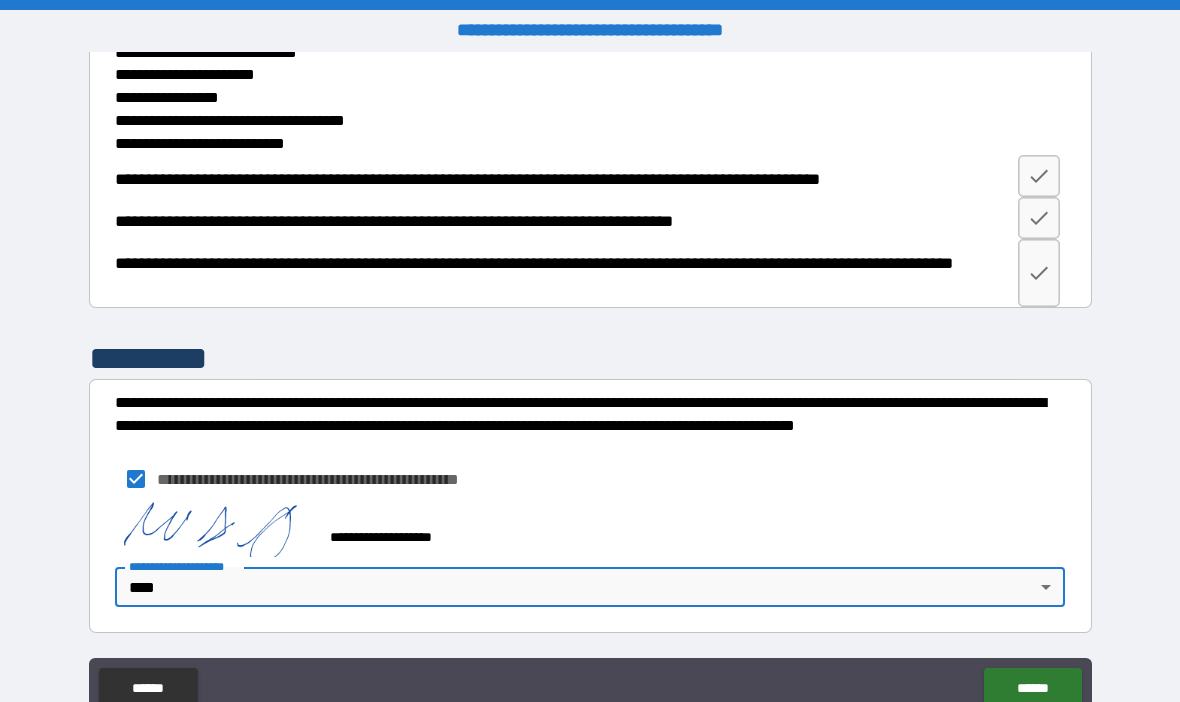 click on "******" at bounding box center (1032, 688) 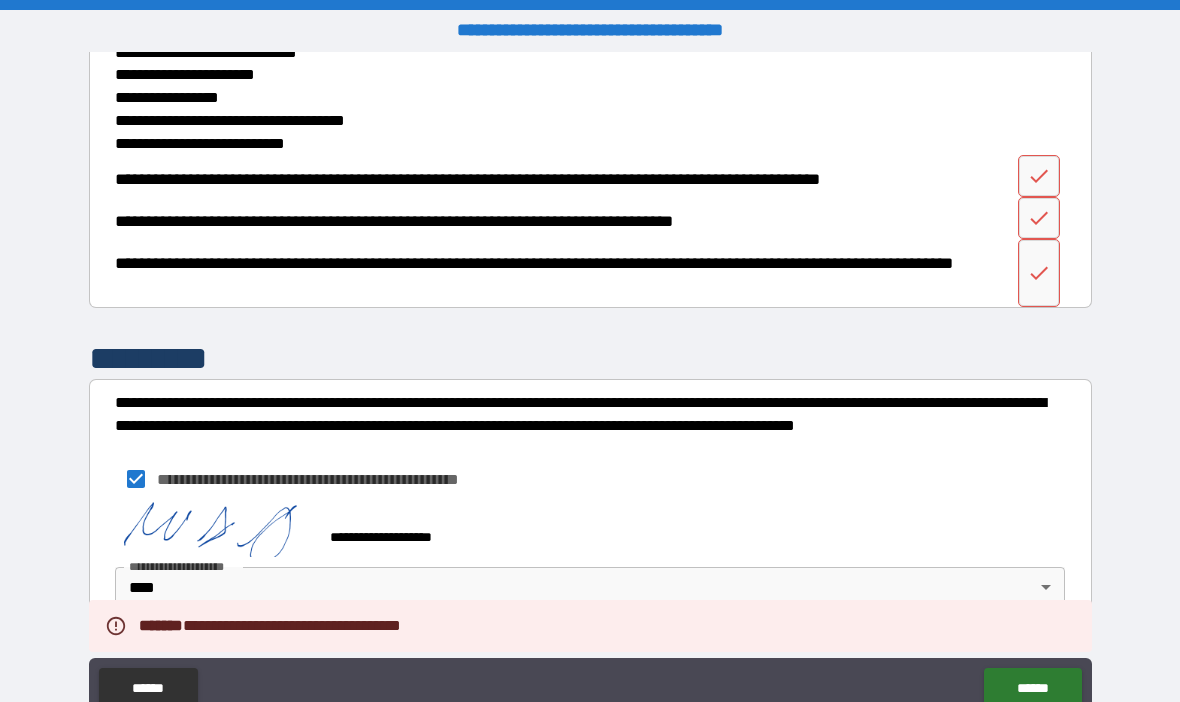 scroll, scrollTop: 2695, scrollLeft: 0, axis: vertical 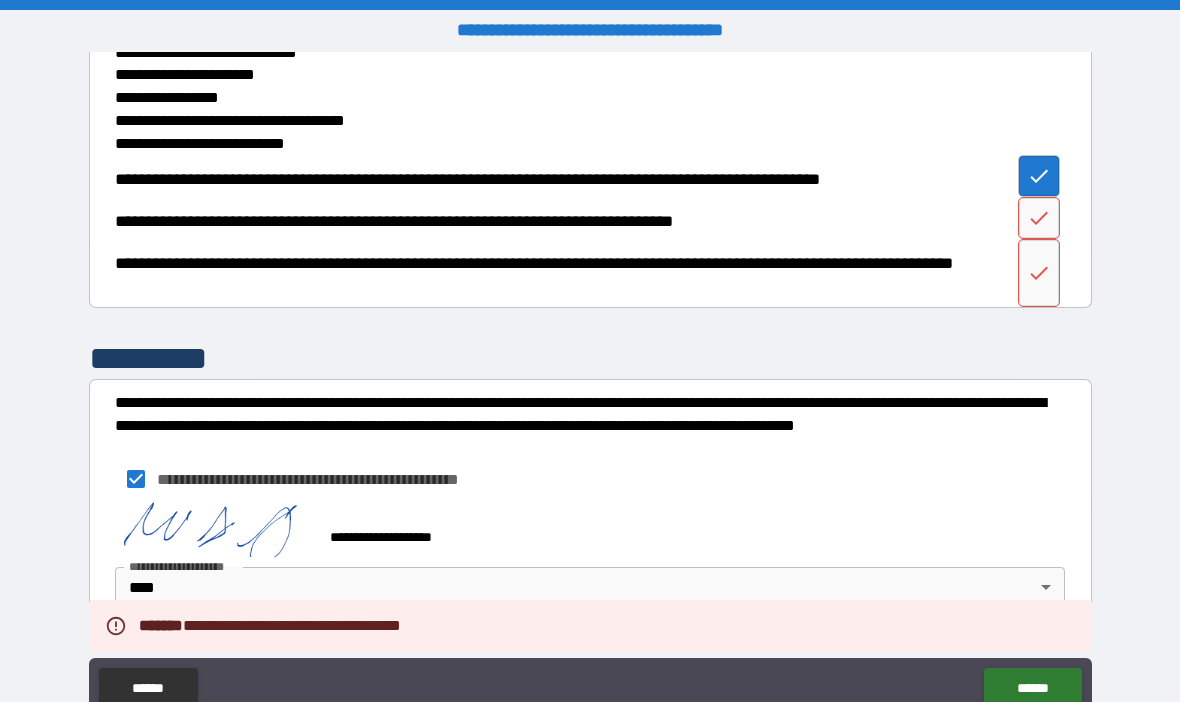 click 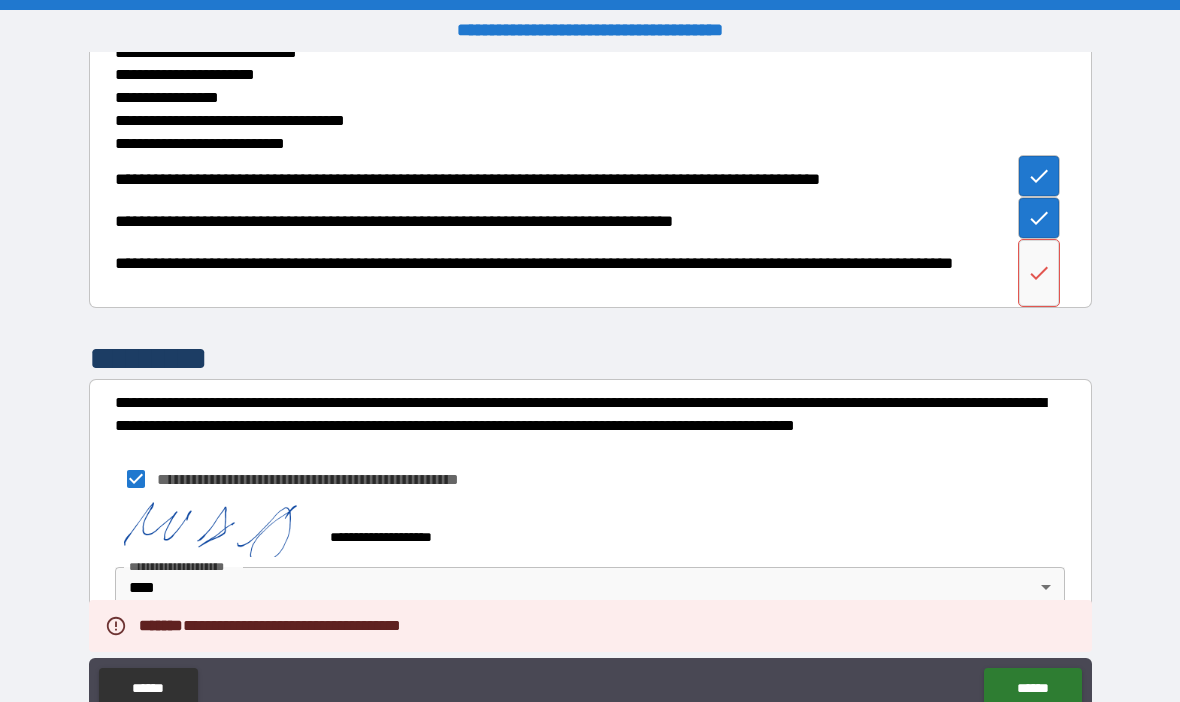 click 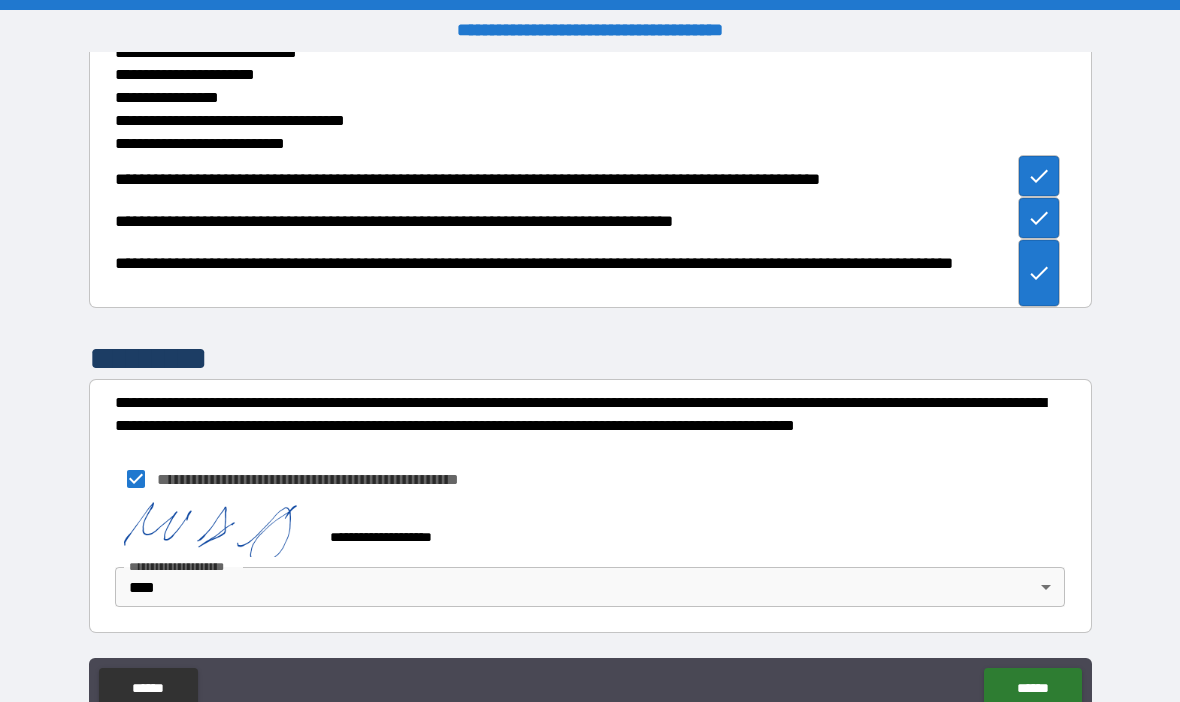 scroll, scrollTop: 0, scrollLeft: 0, axis: both 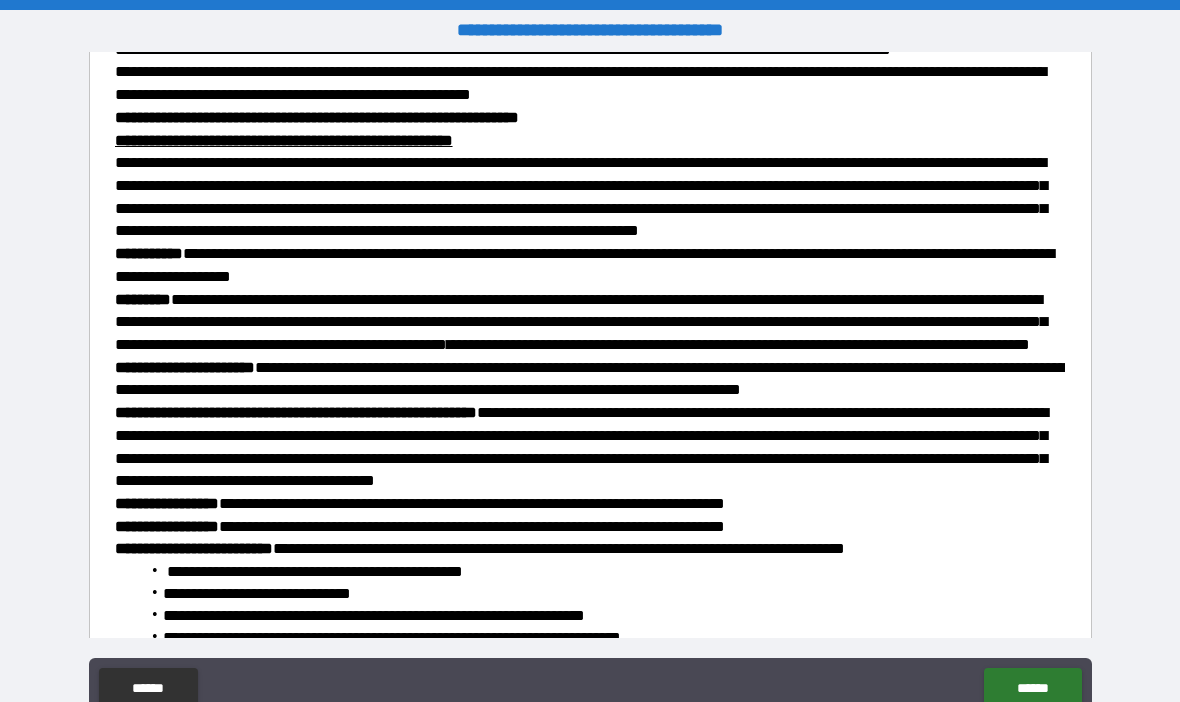 click on "******" at bounding box center [1032, 688] 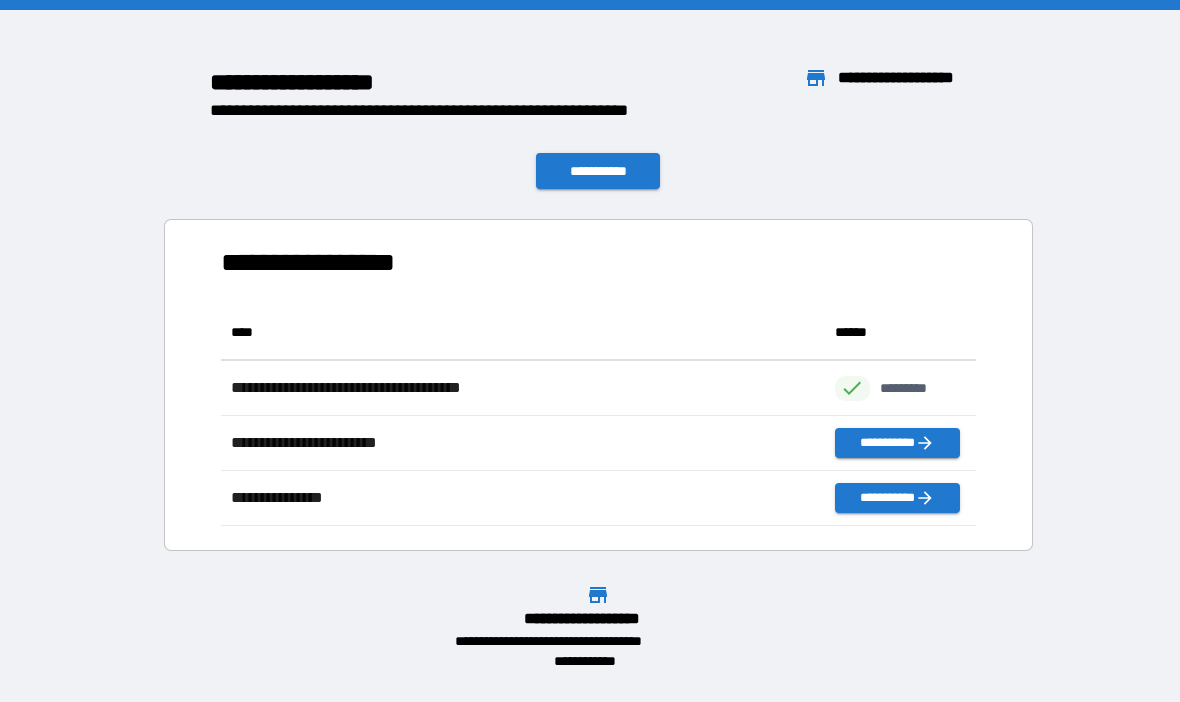 scroll, scrollTop: 221, scrollLeft: 755, axis: both 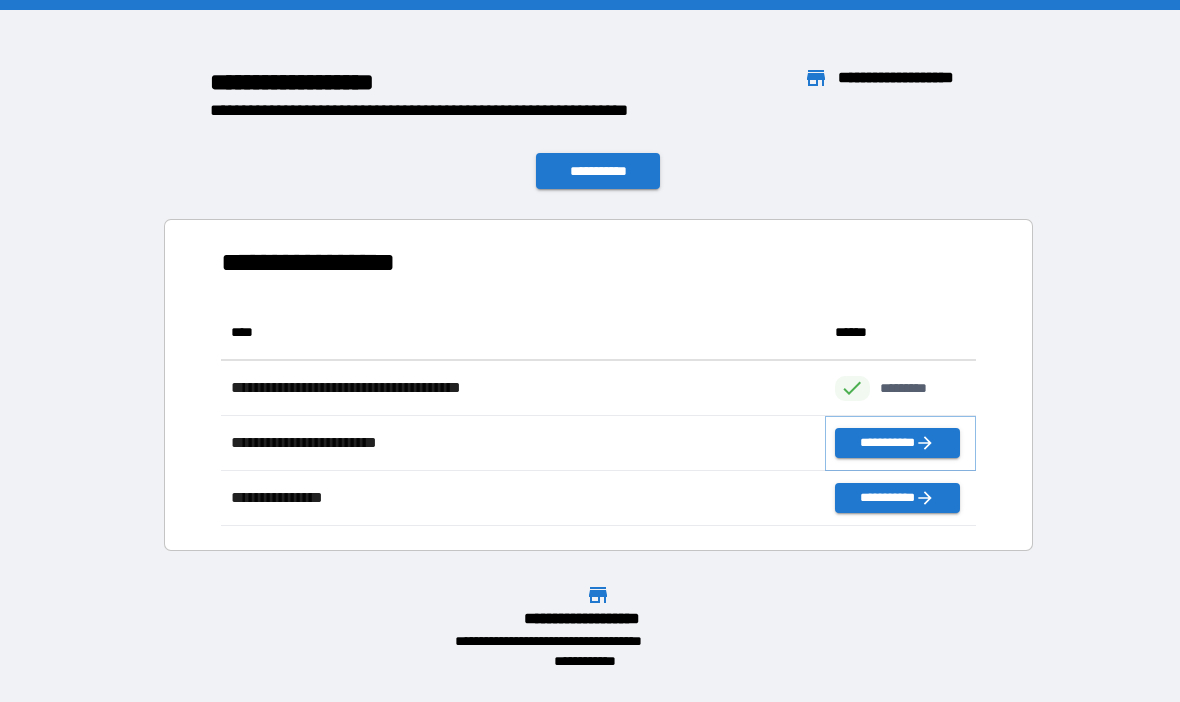 click on "**********" at bounding box center (897, 443) 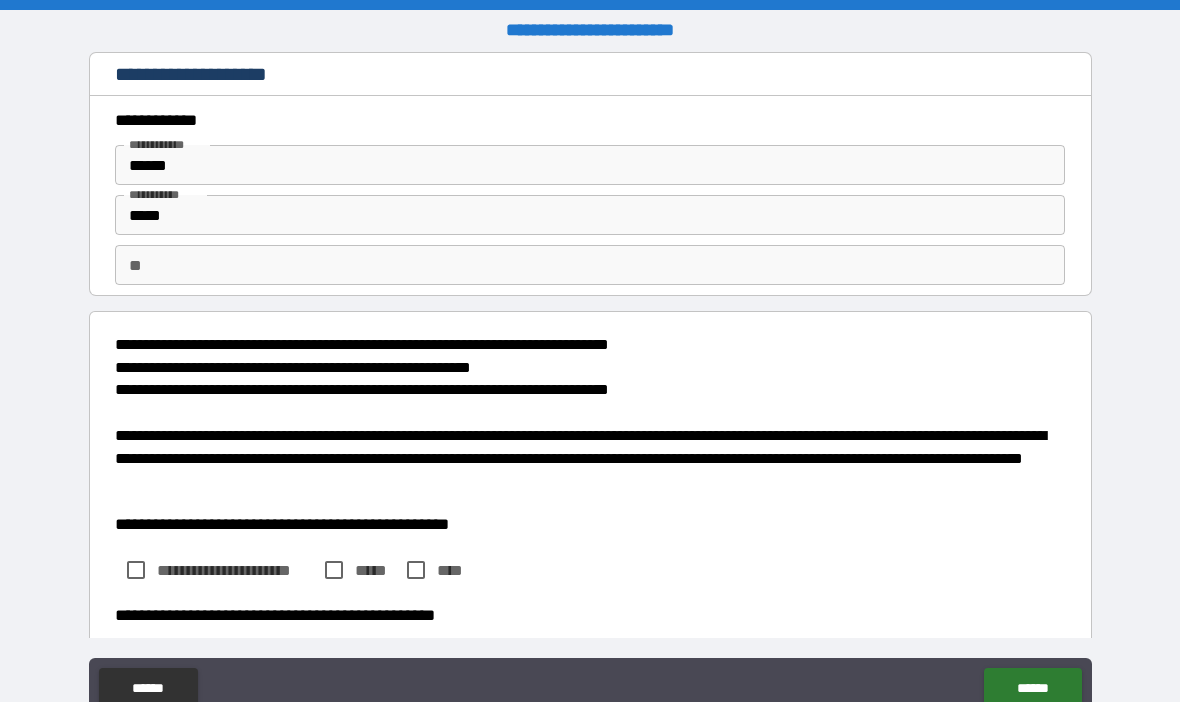 type on "*" 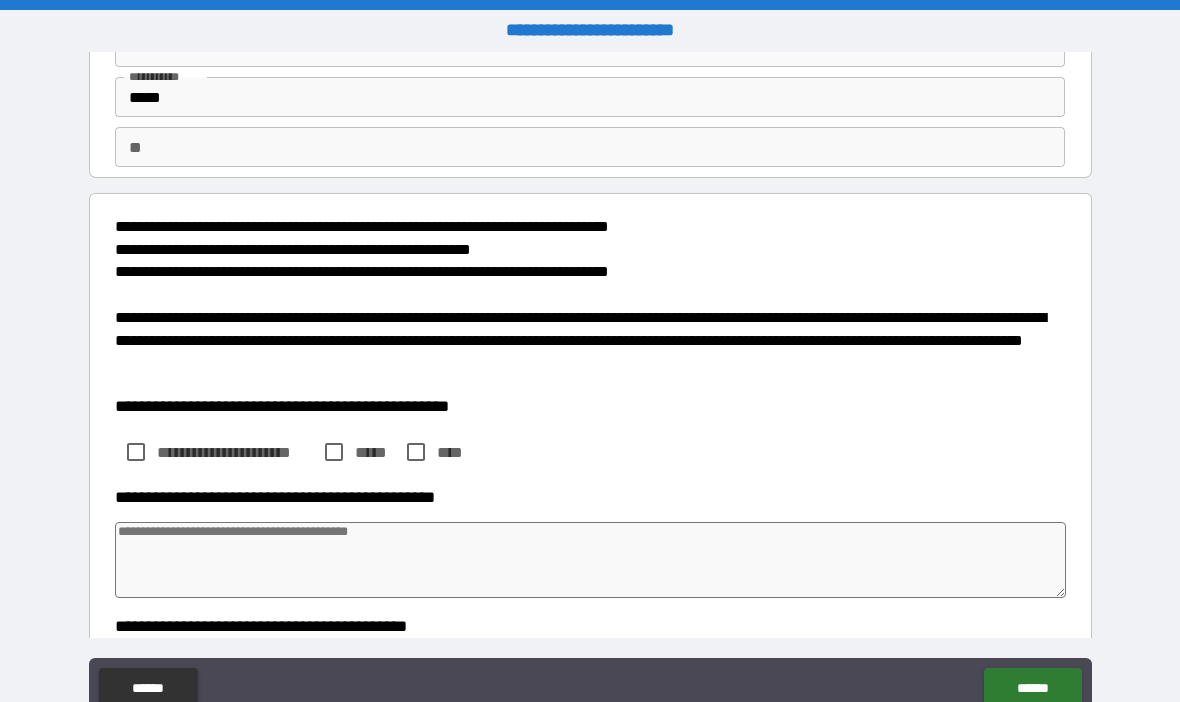 scroll, scrollTop: 120, scrollLeft: 0, axis: vertical 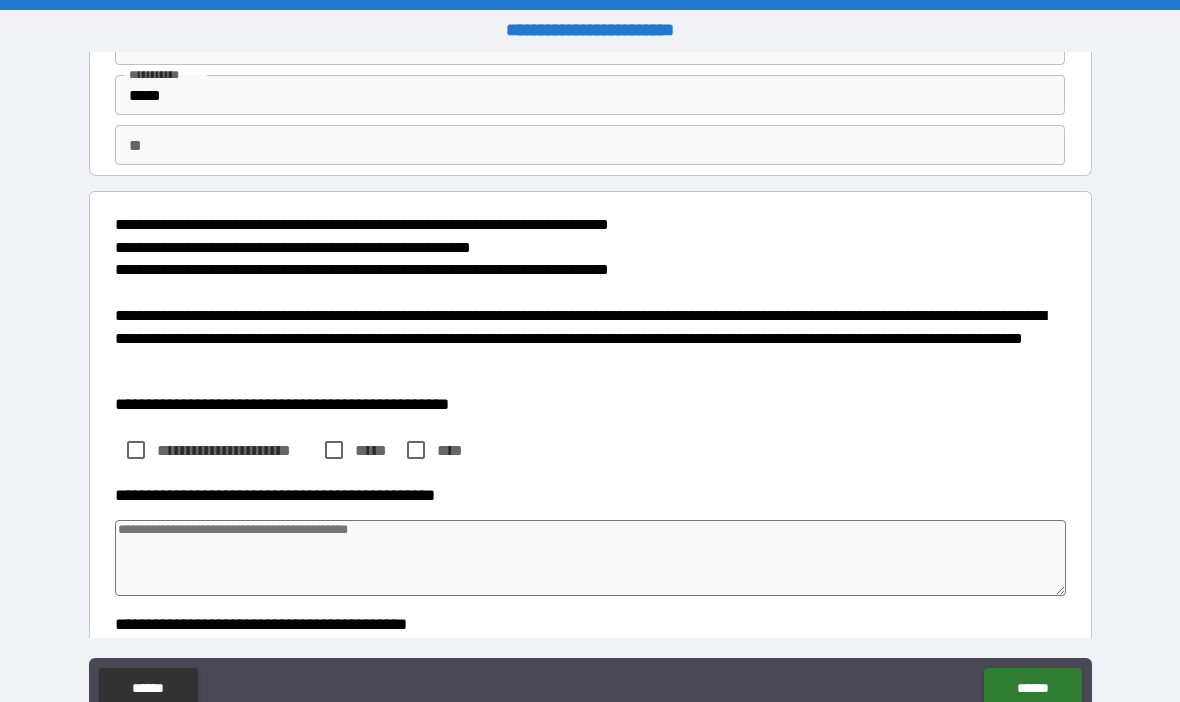 type on "*" 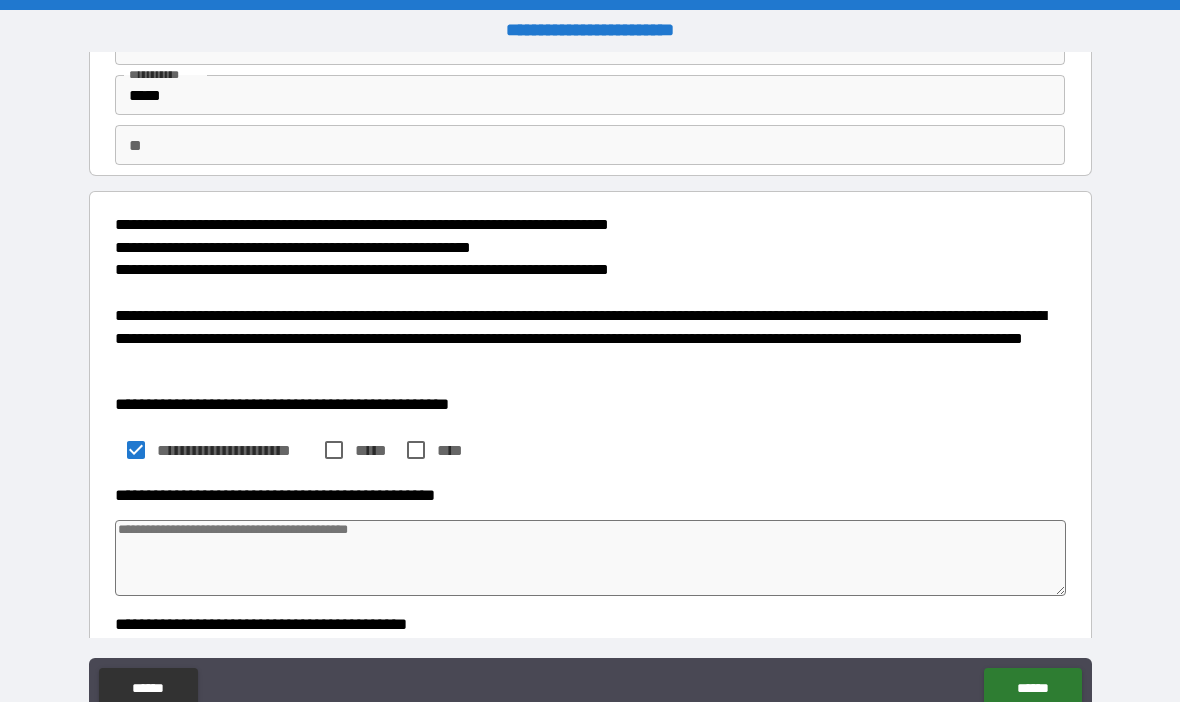 type on "*" 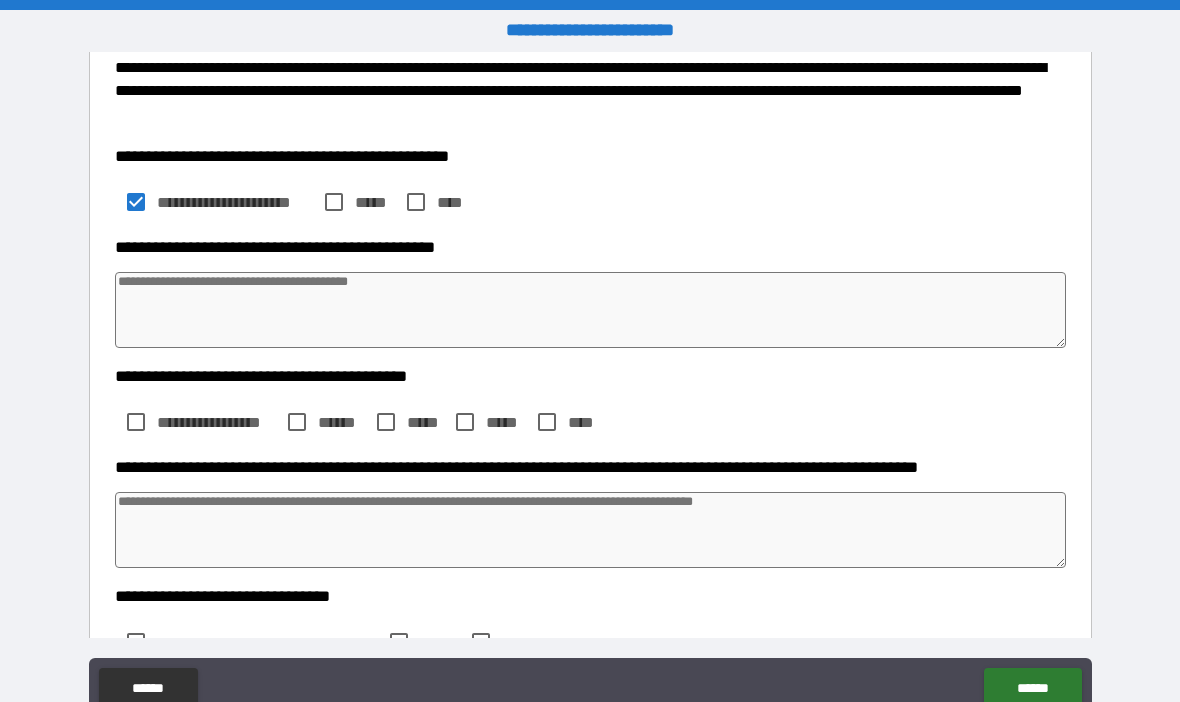 scroll, scrollTop: 383, scrollLeft: 0, axis: vertical 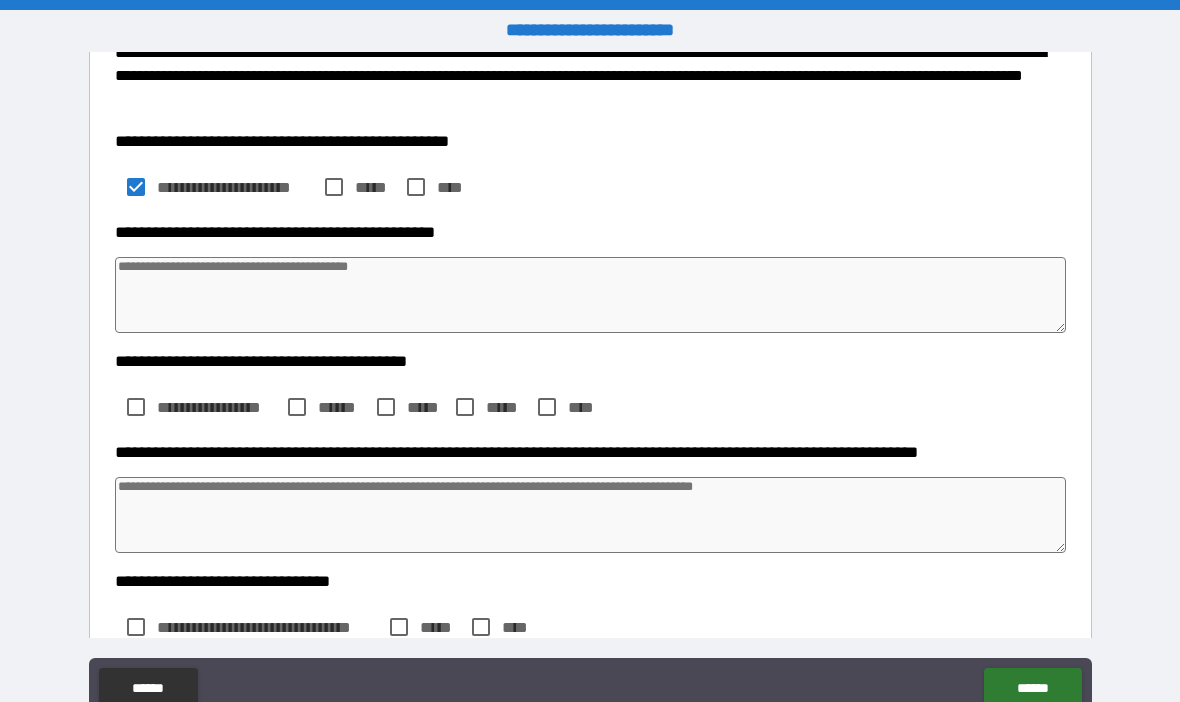 type on "*" 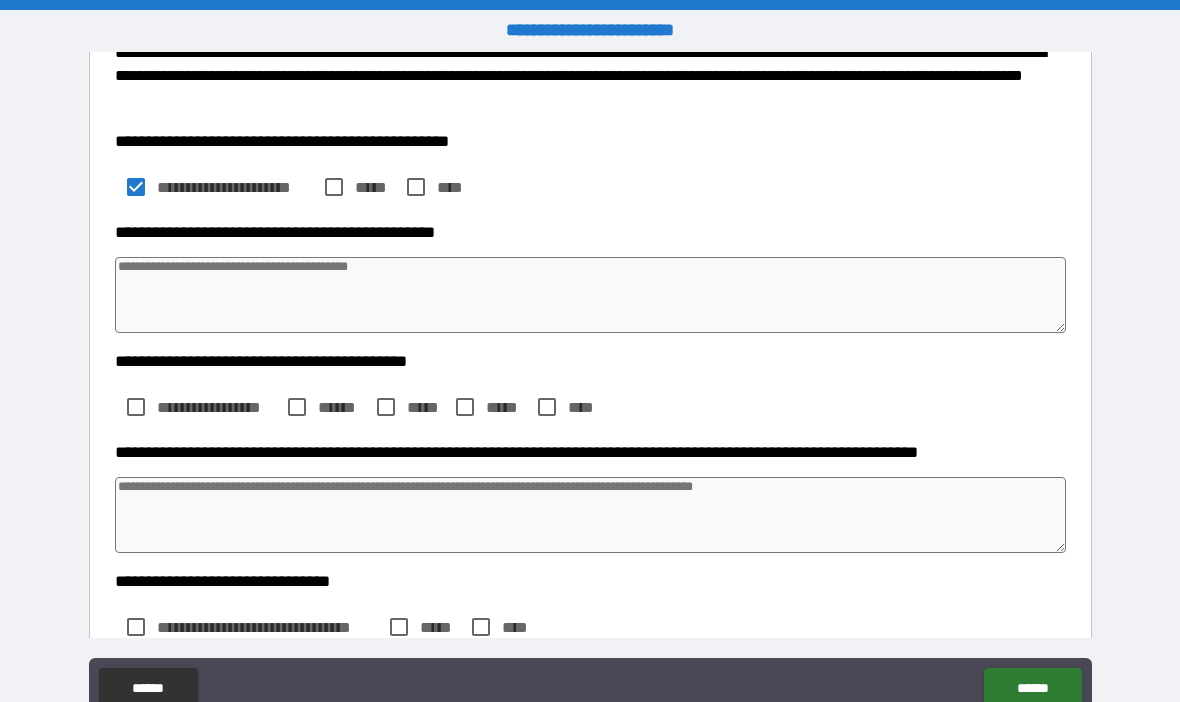type on "*" 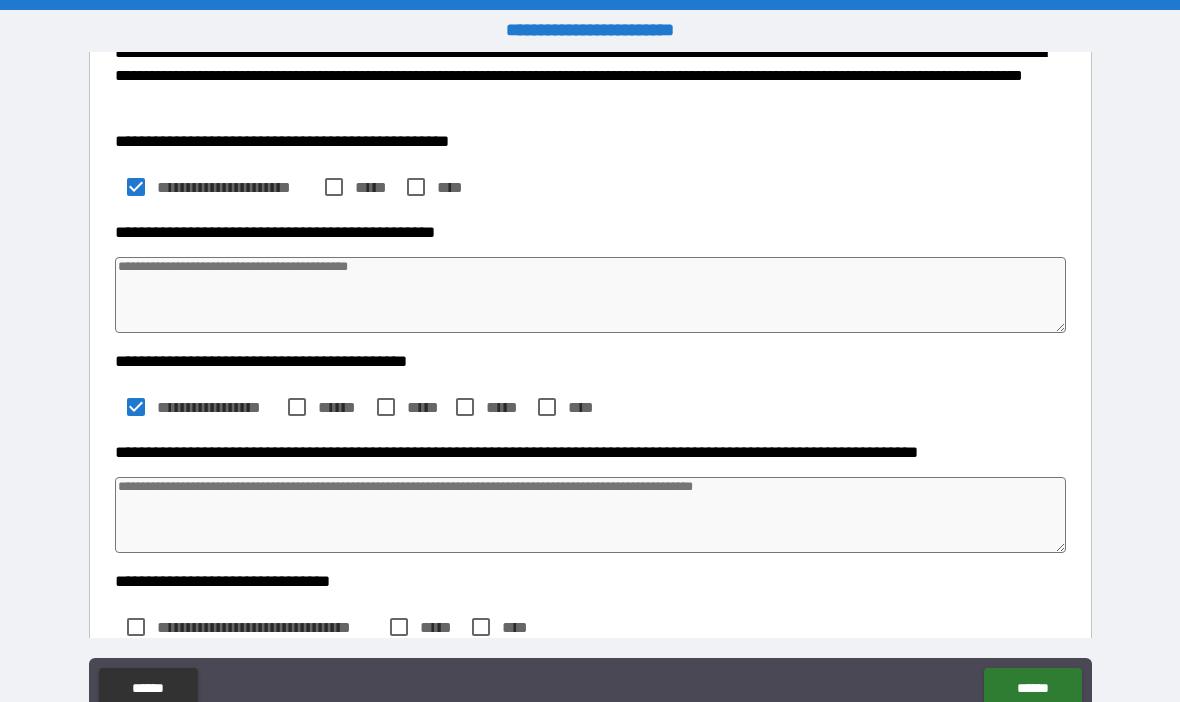 type on "*" 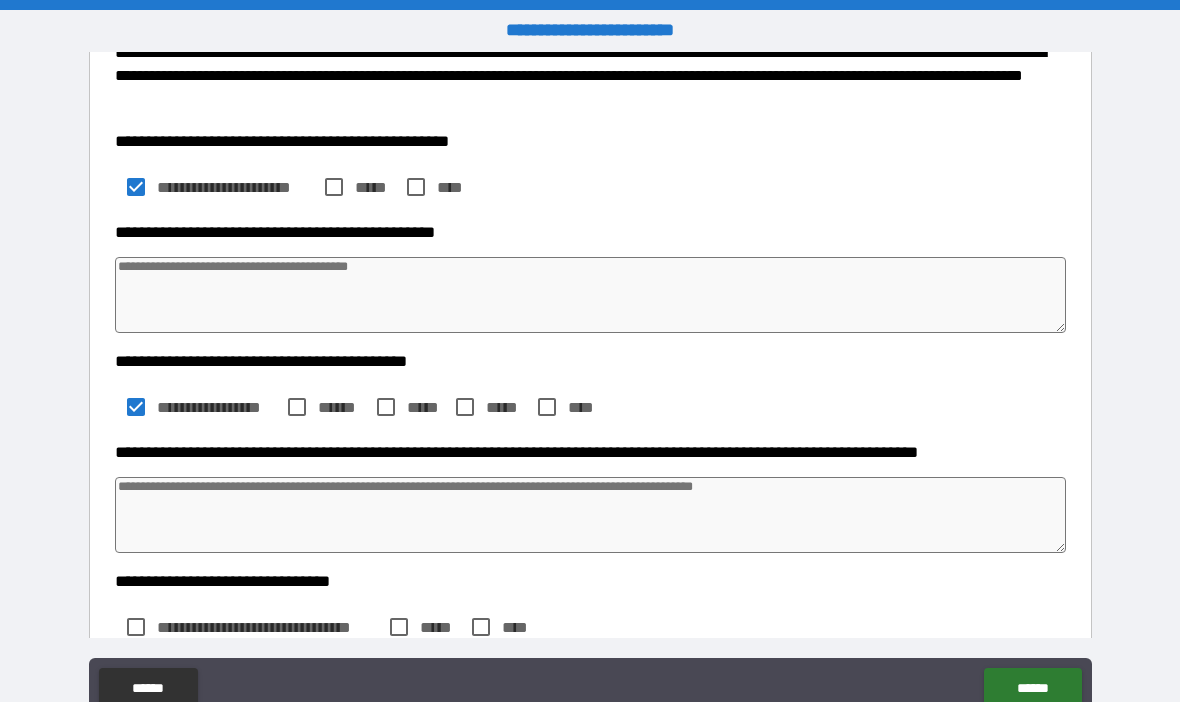 type on "*" 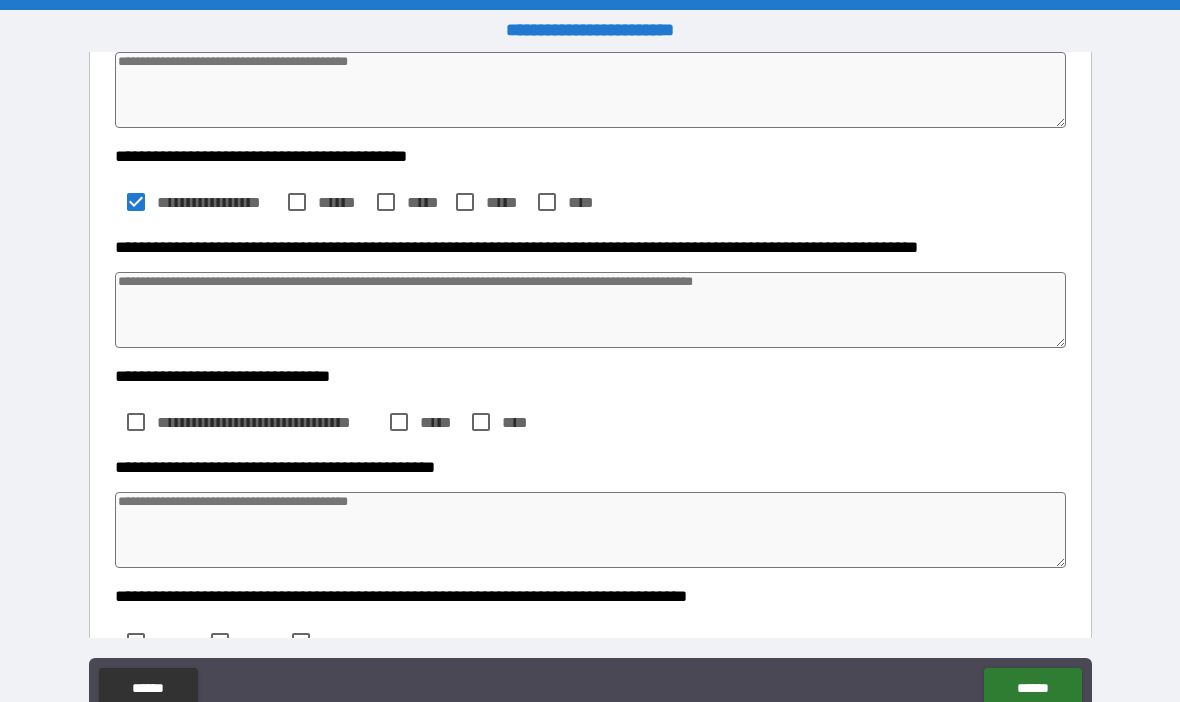 scroll, scrollTop: 589, scrollLeft: 0, axis: vertical 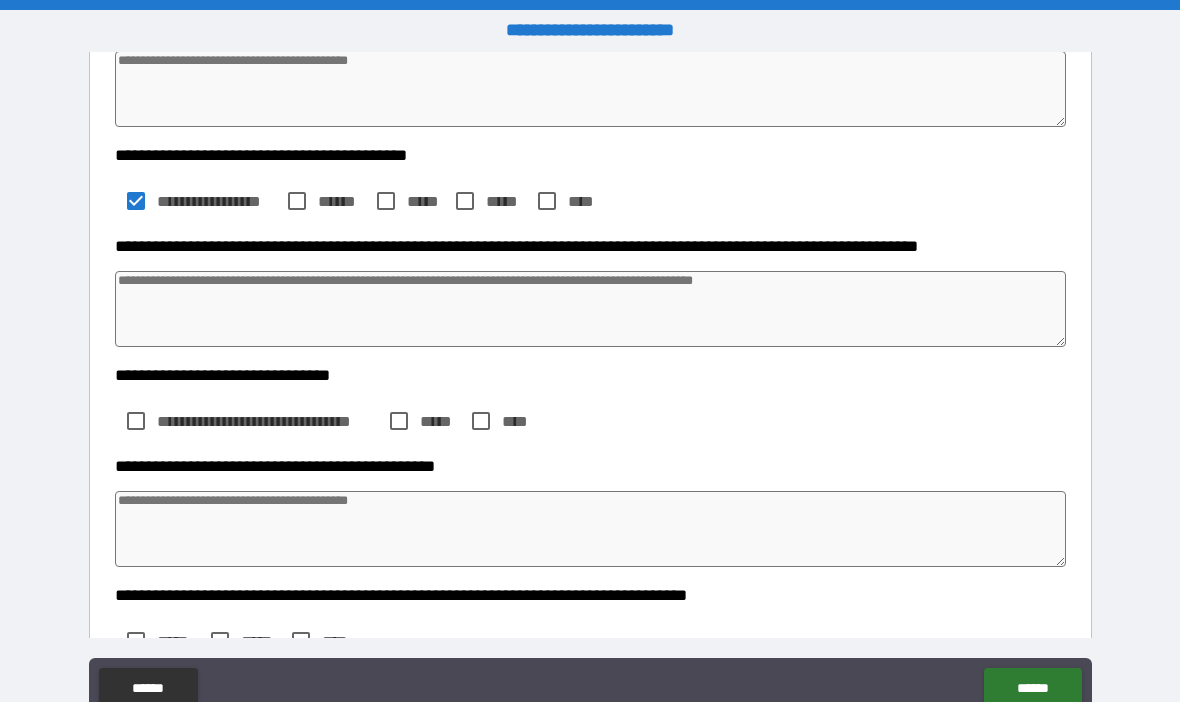 type on "*" 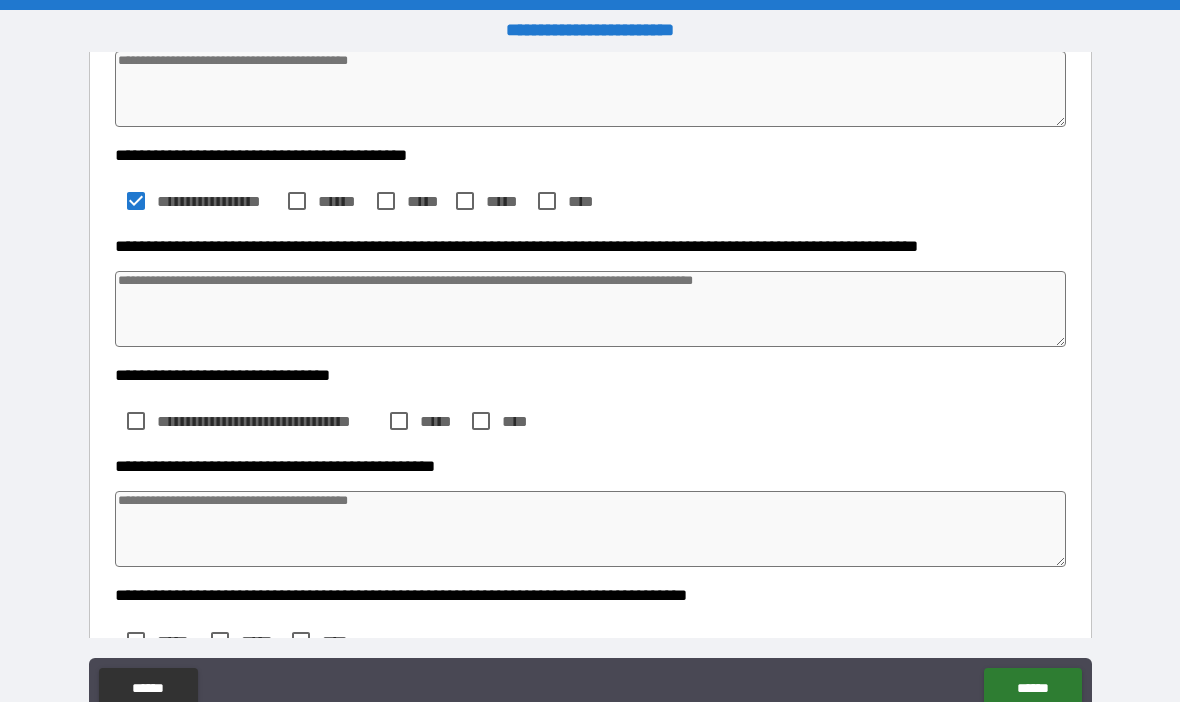 type on "*" 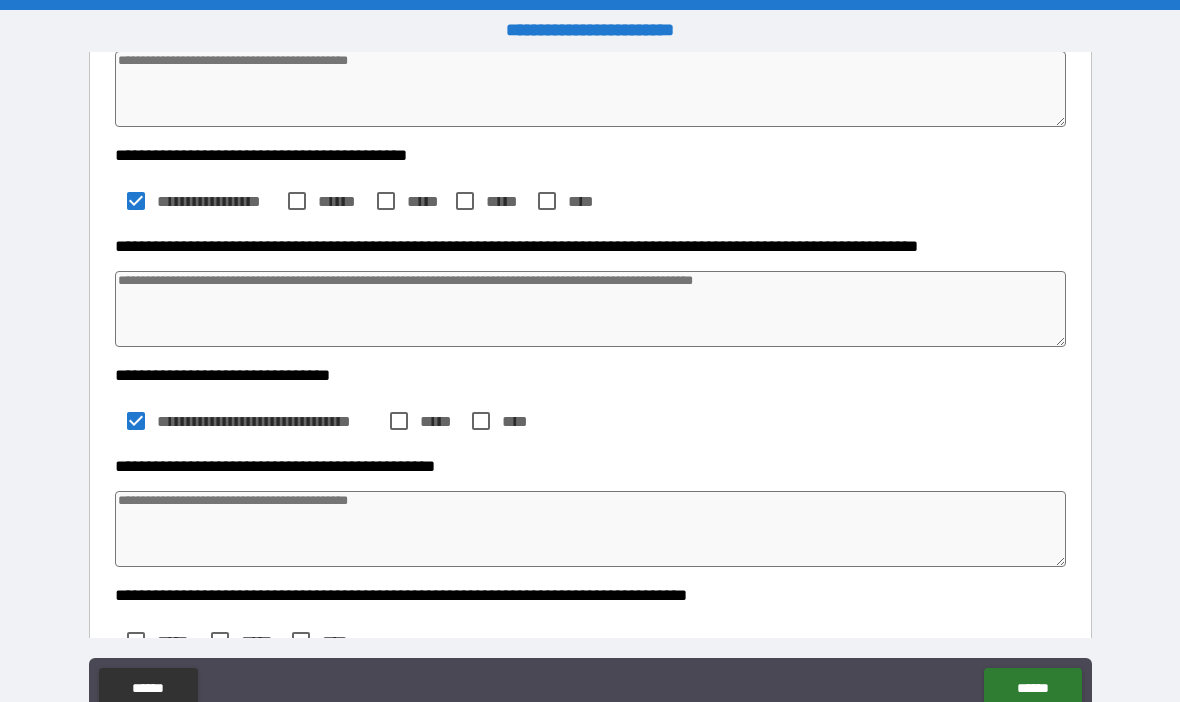 type on "*" 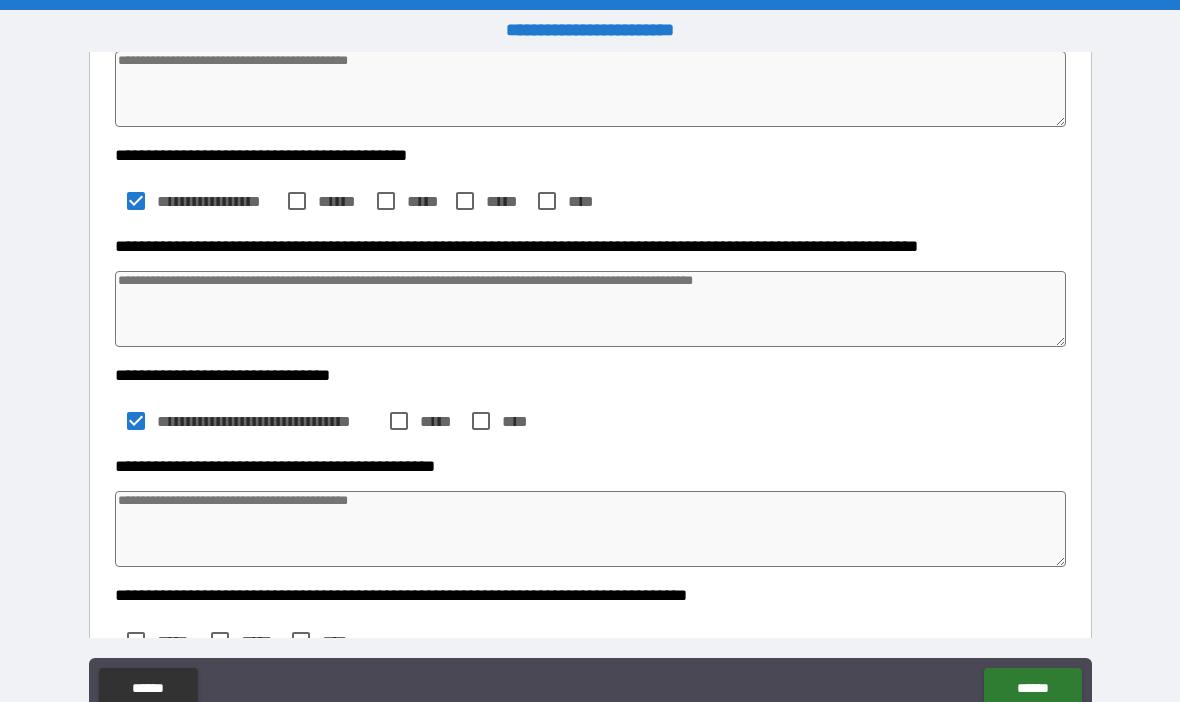 type on "*" 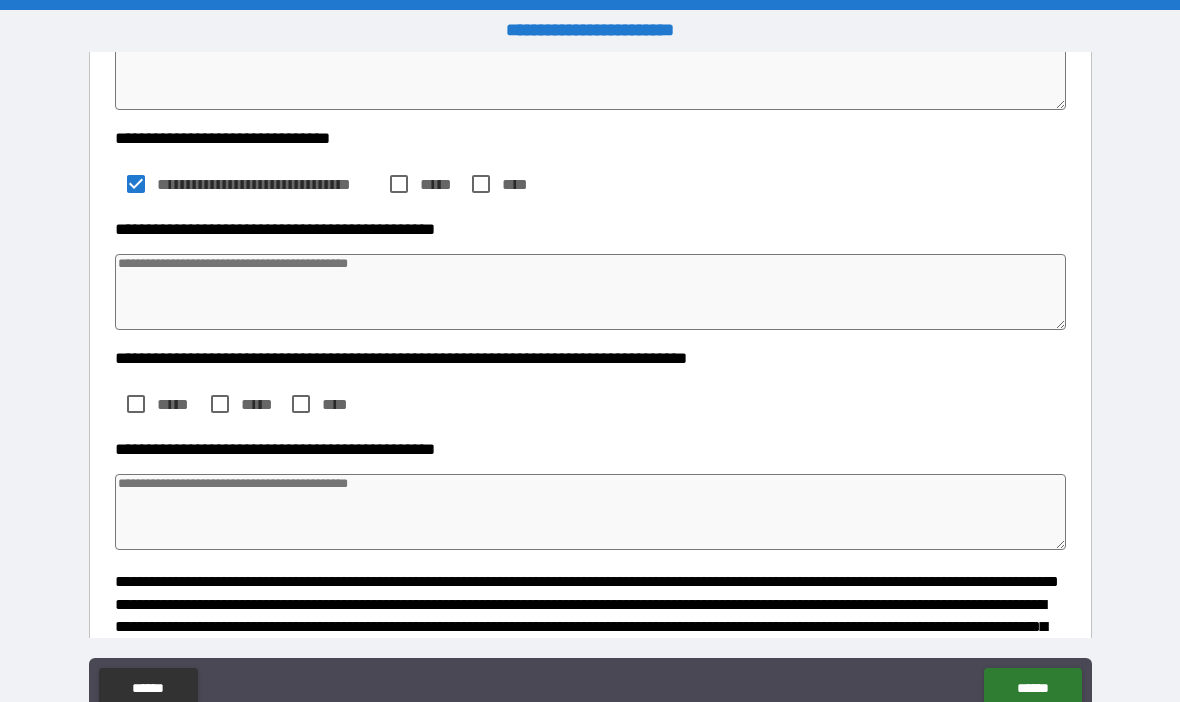 scroll, scrollTop: 828, scrollLeft: 0, axis: vertical 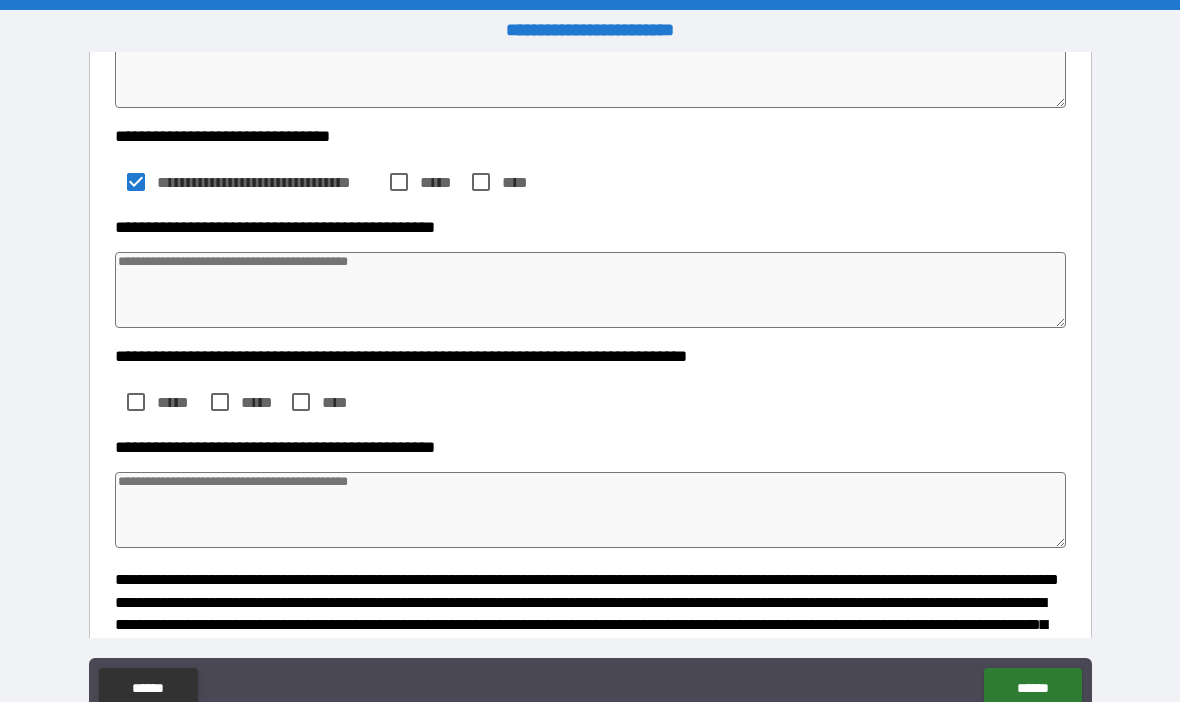 type on "*" 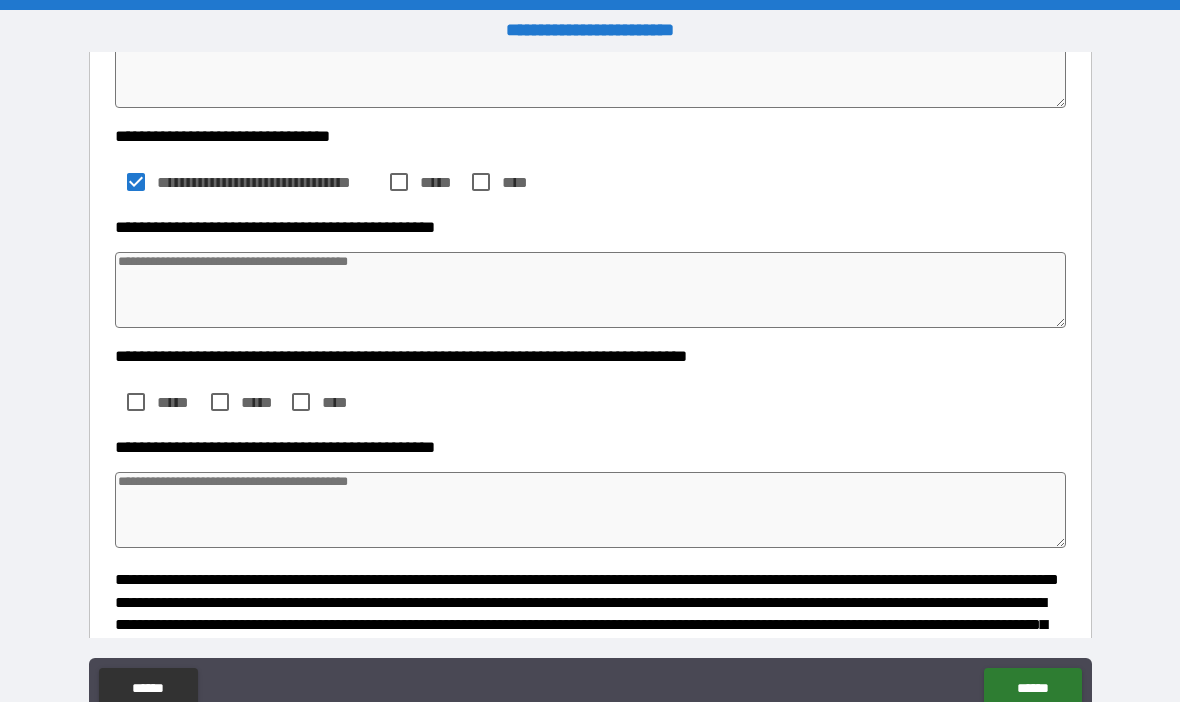 type on "*" 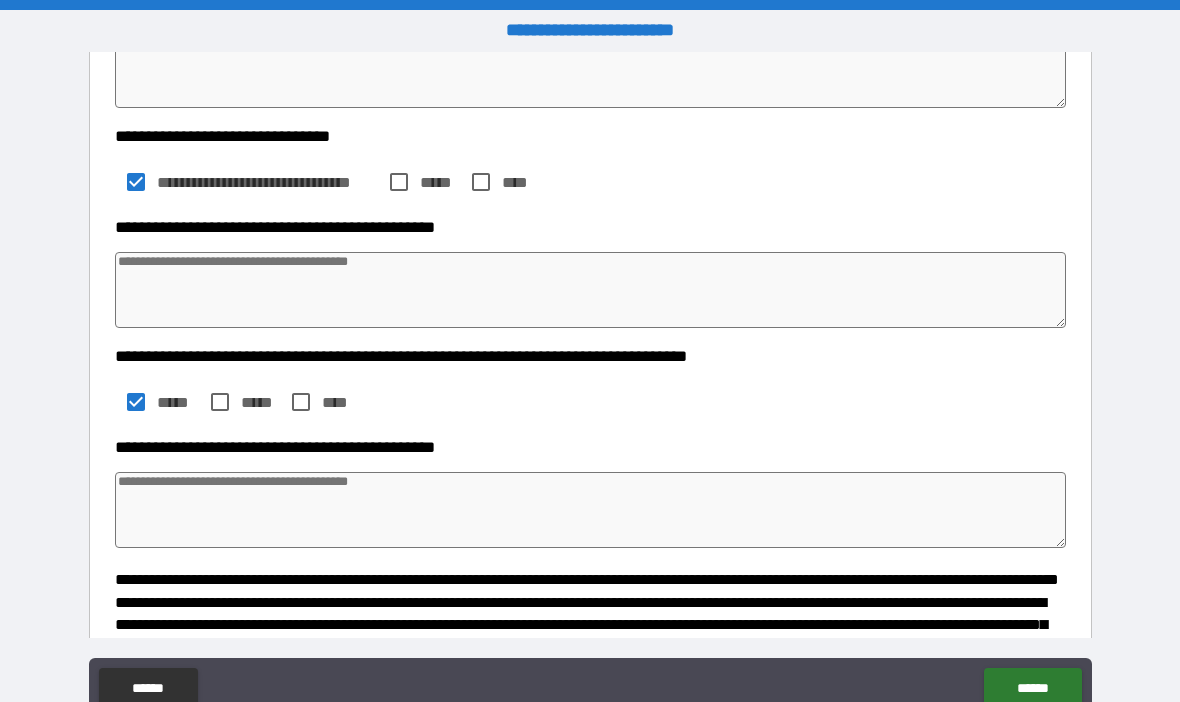 type on "*" 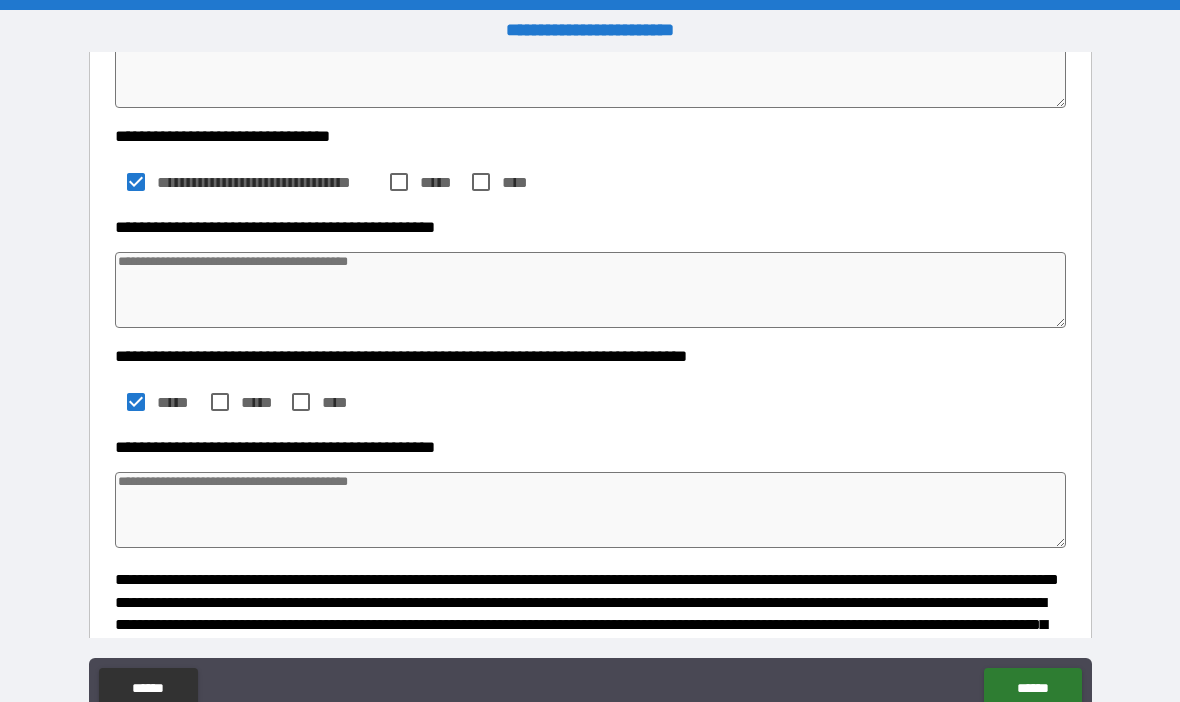 type on "*" 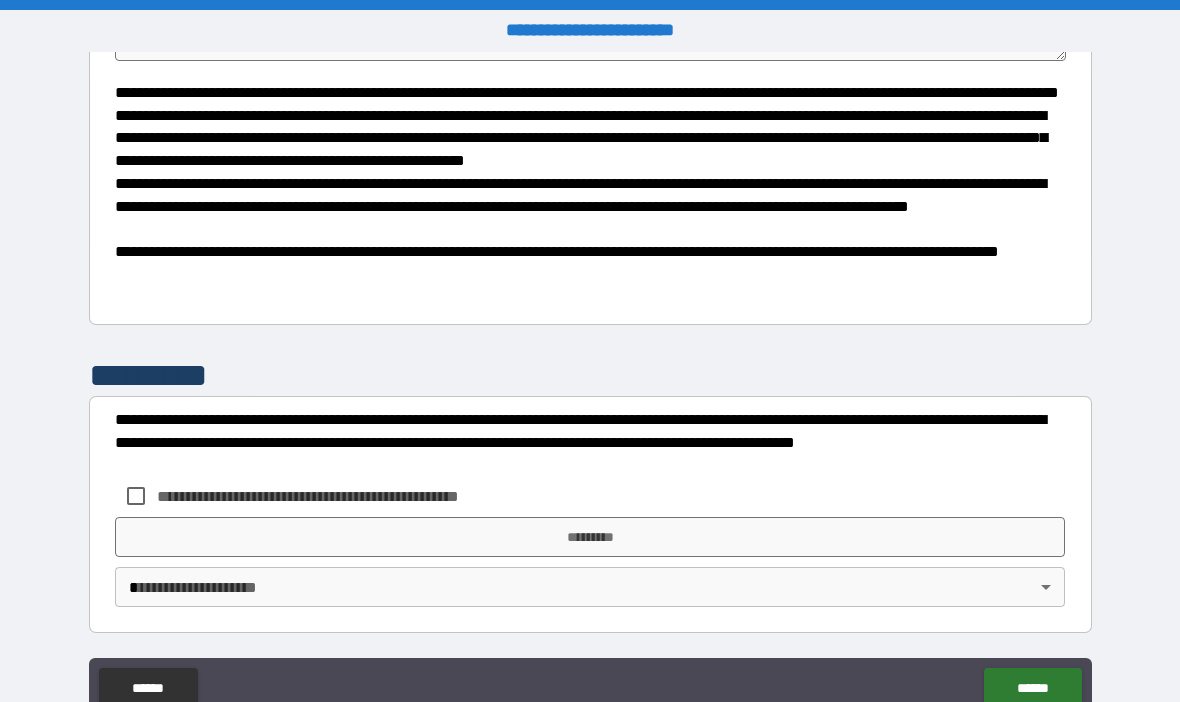 scroll, scrollTop: 1315, scrollLeft: 0, axis: vertical 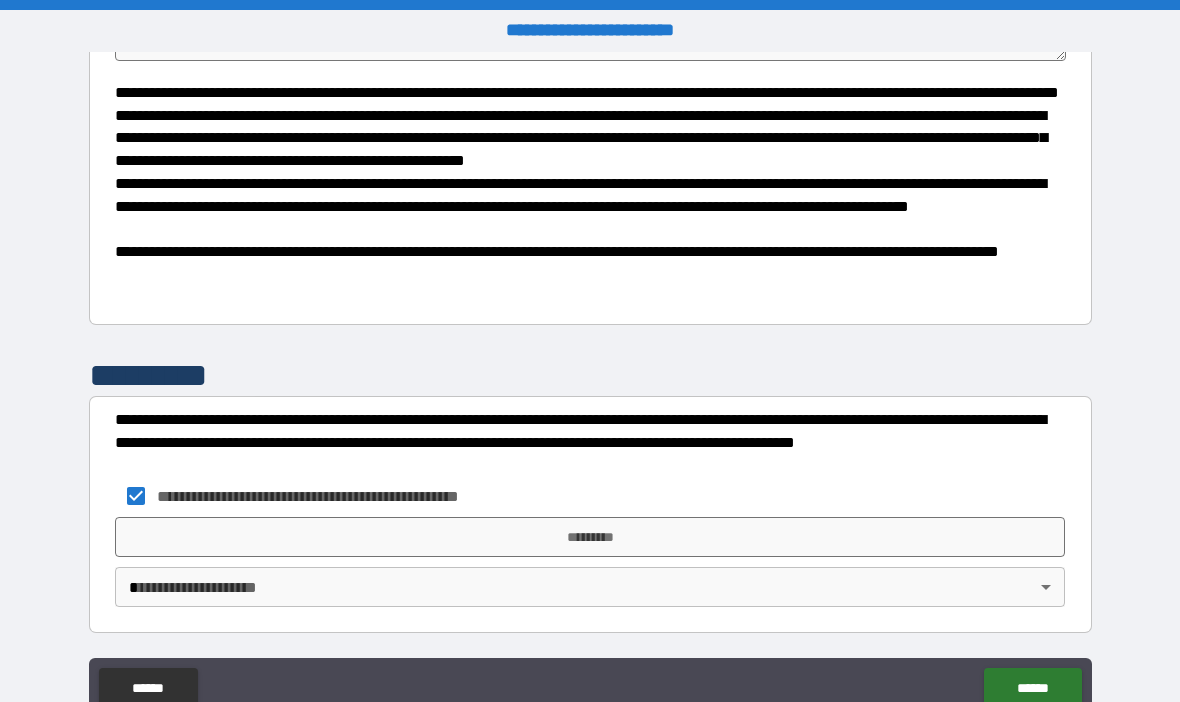 click on "*********" at bounding box center (590, 537) 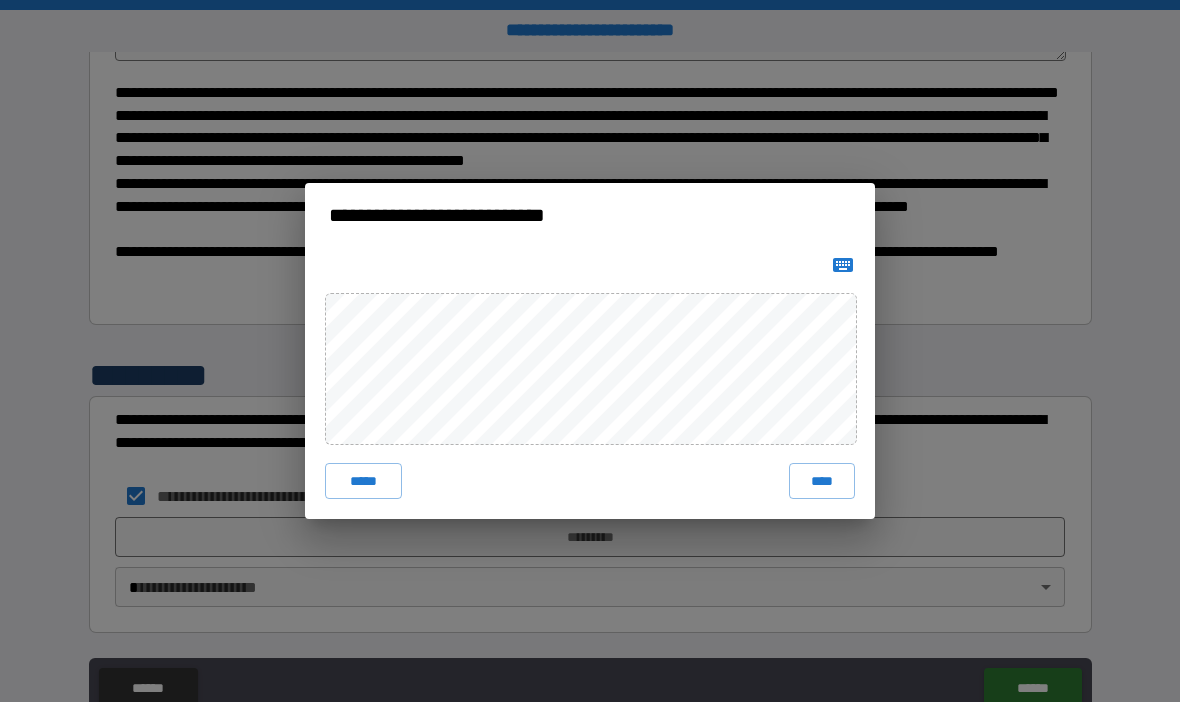 click on "****" at bounding box center [822, 481] 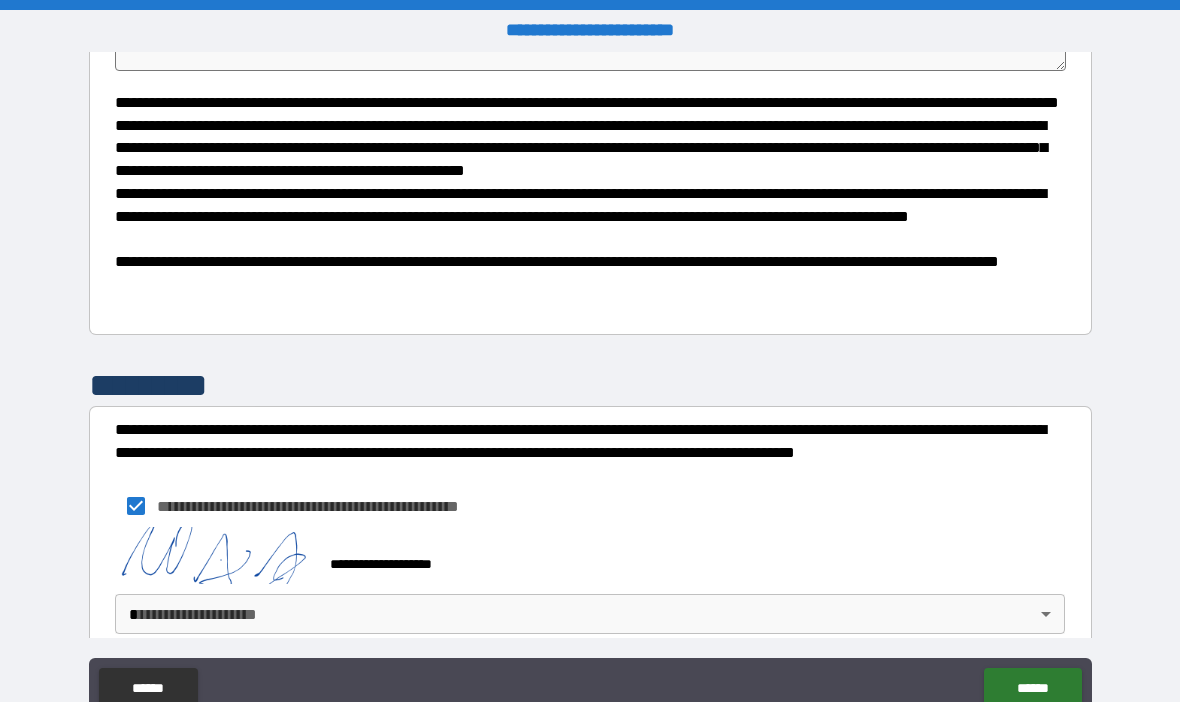 type on "*" 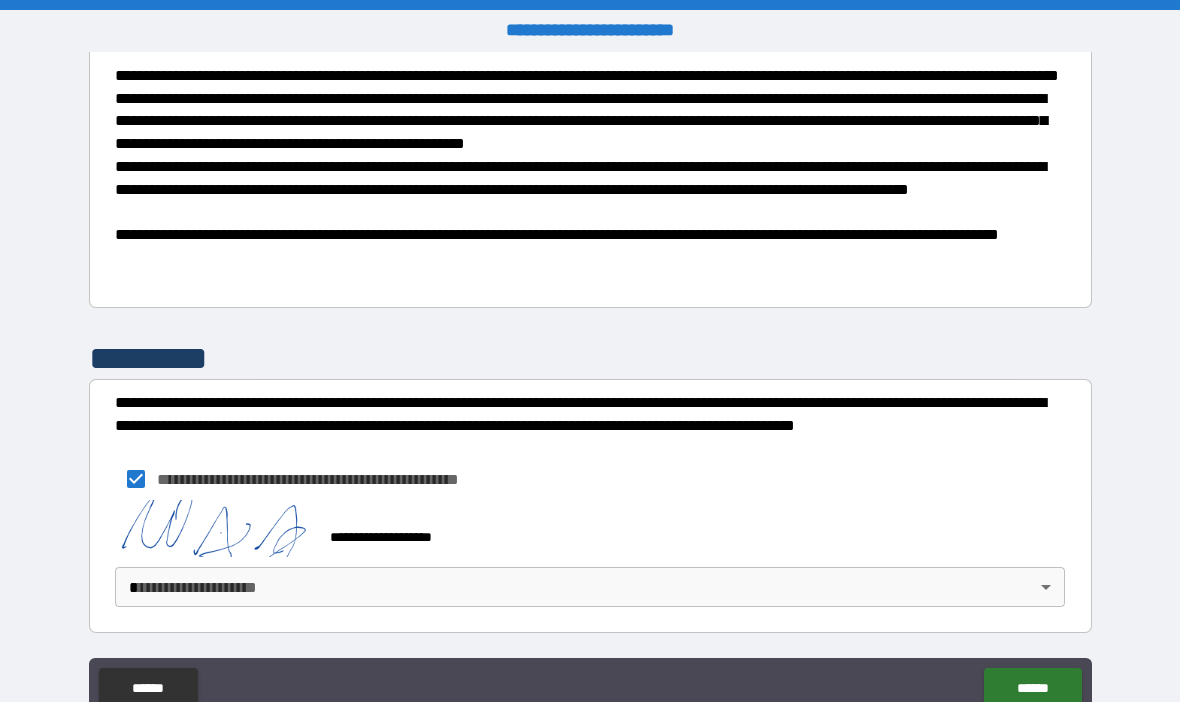 scroll, scrollTop: 1332, scrollLeft: 0, axis: vertical 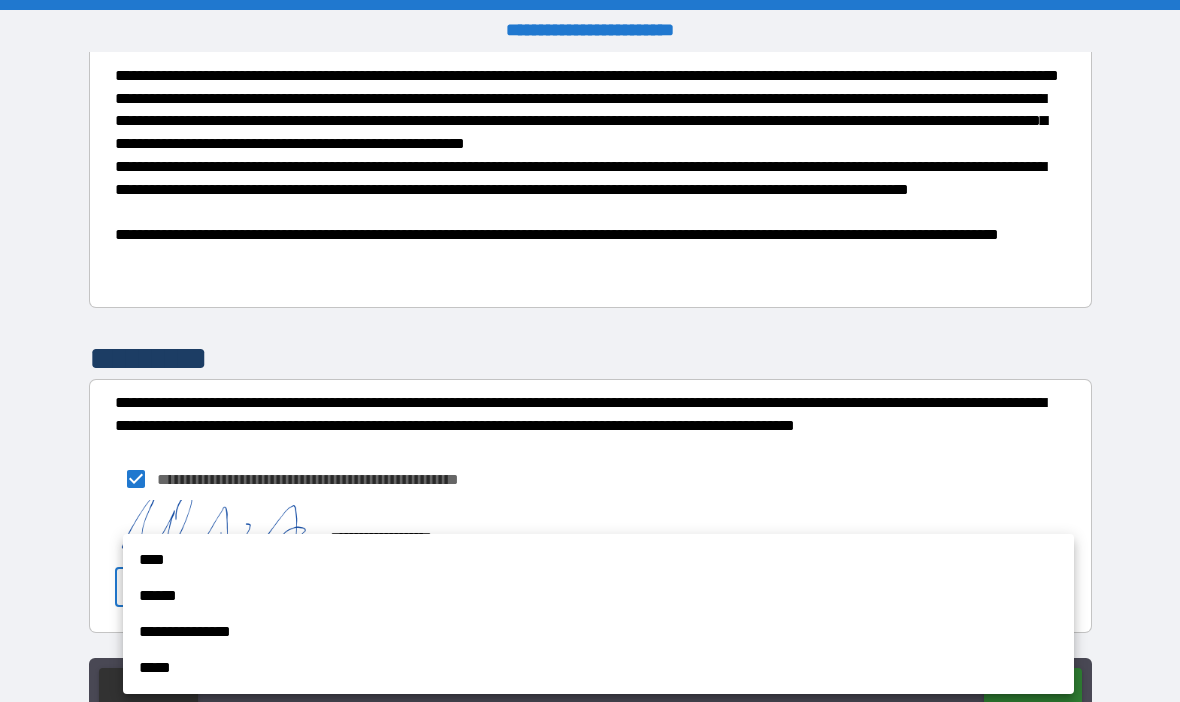 click on "****" at bounding box center (598, 560) 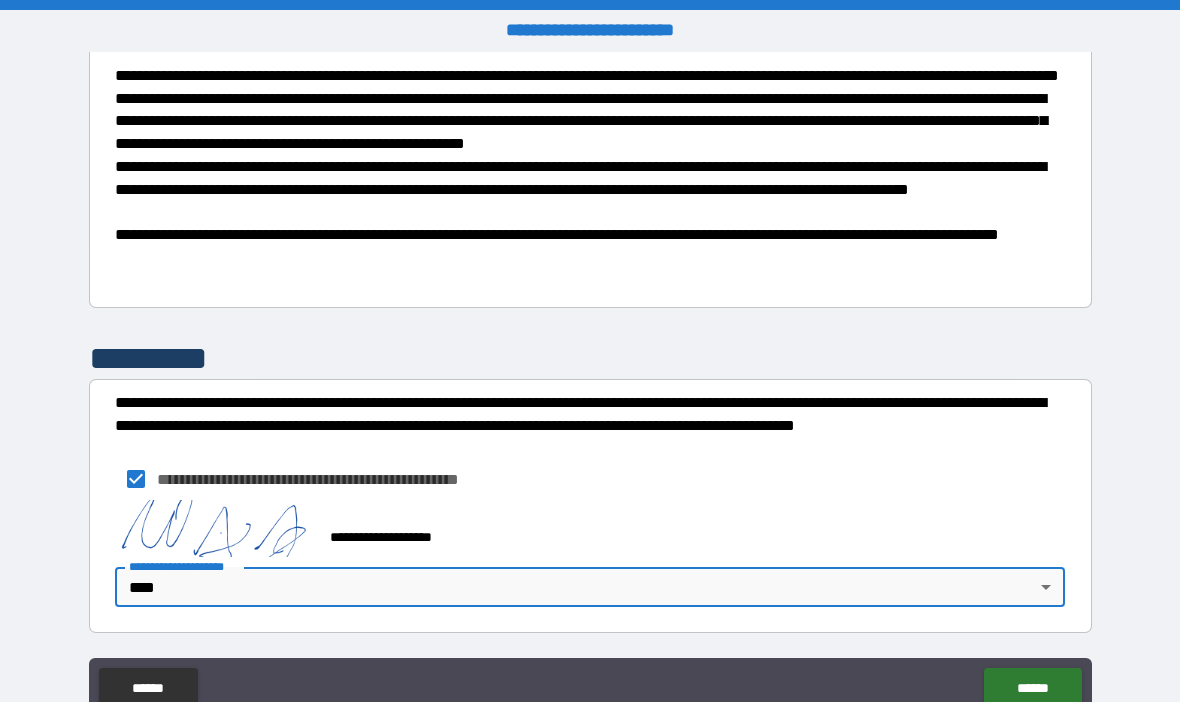 type on "*" 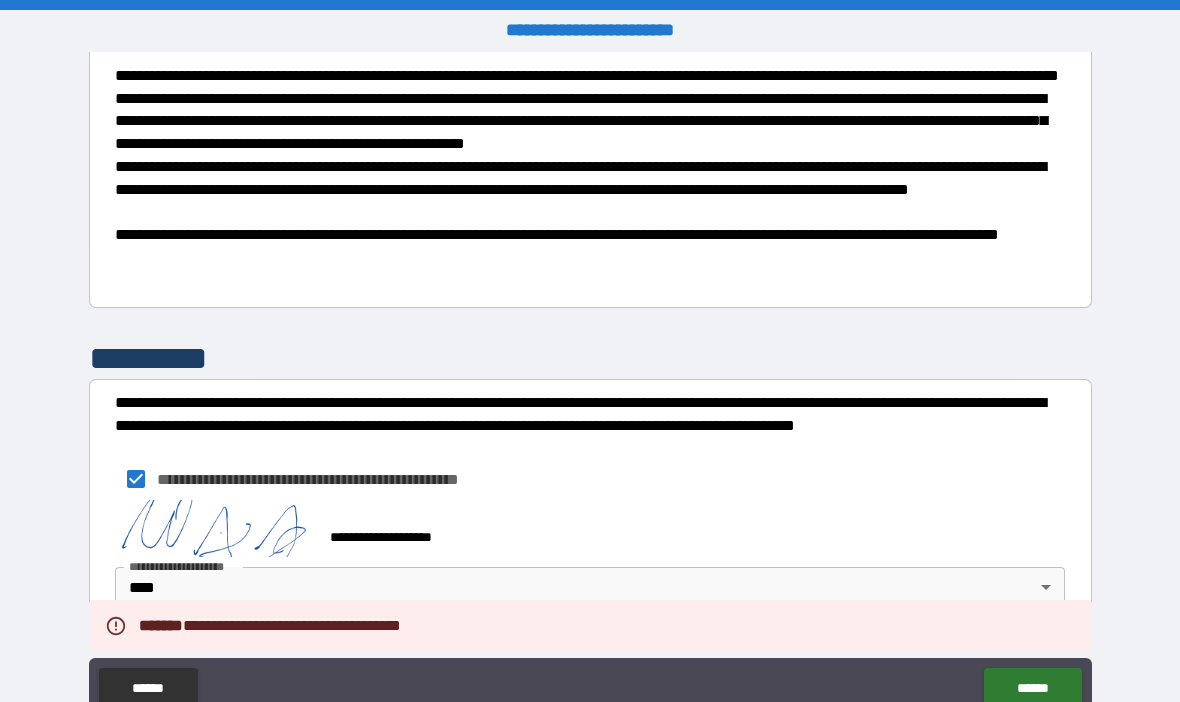 type on "*" 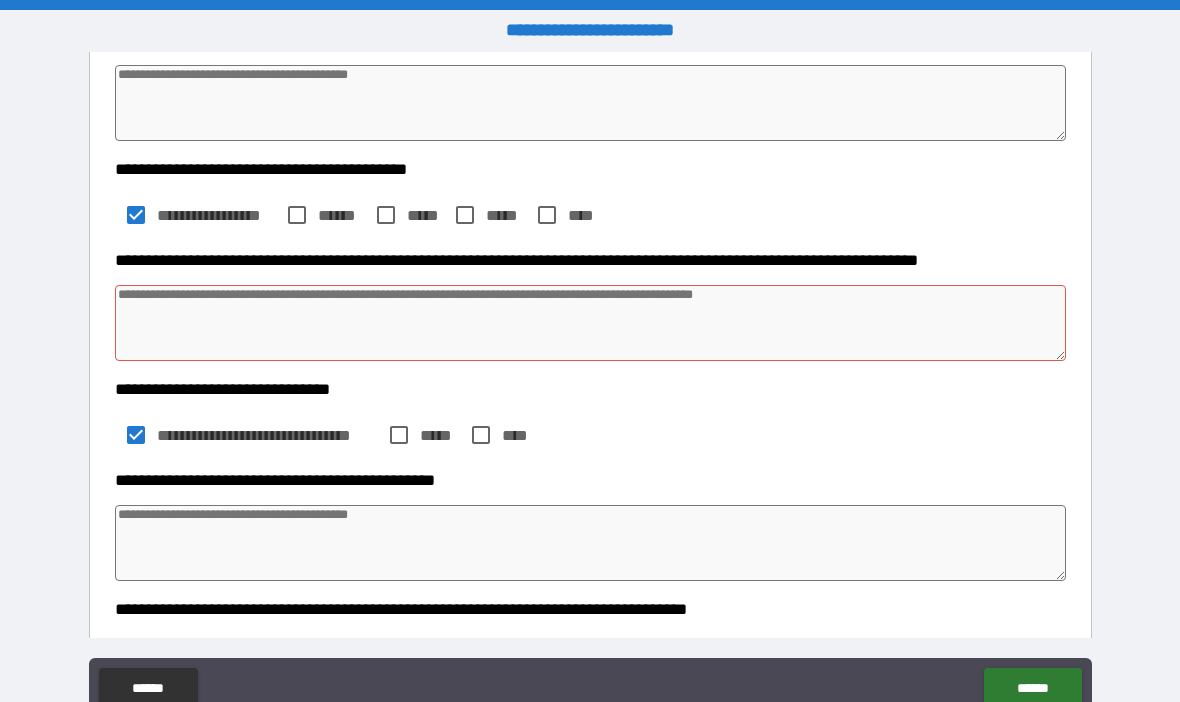 scroll, scrollTop: 573, scrollLeft: 0, axis: vertical 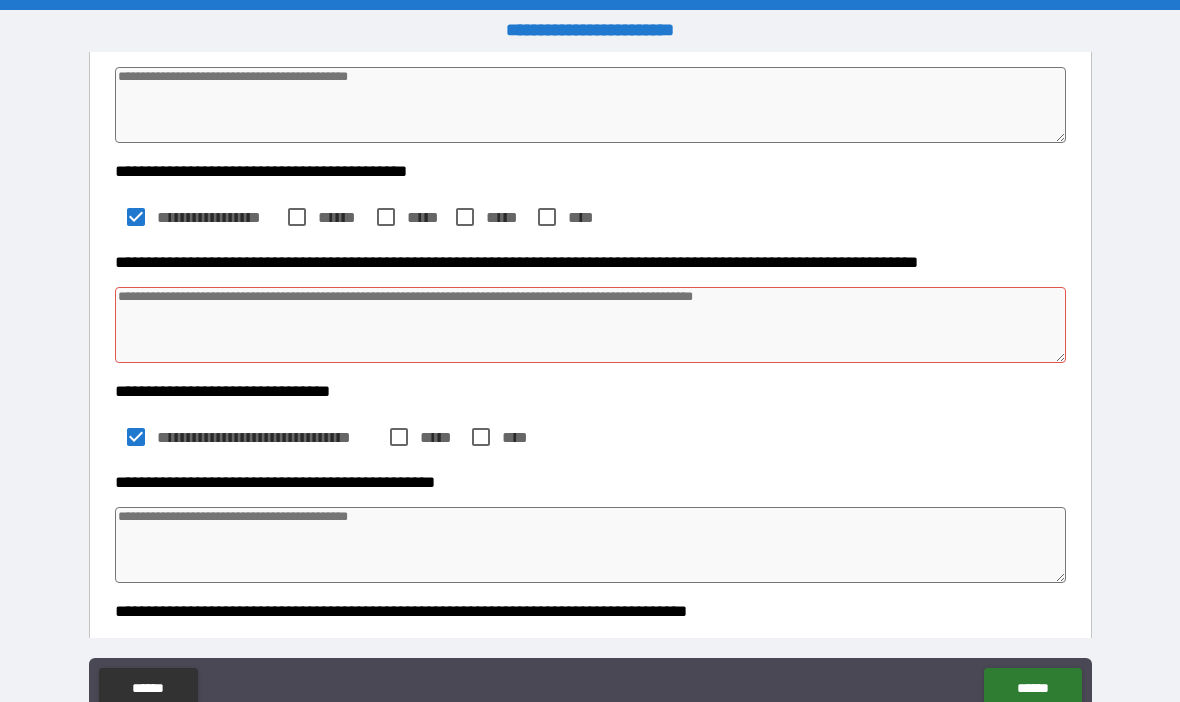 click at bounding box center [591, 325] 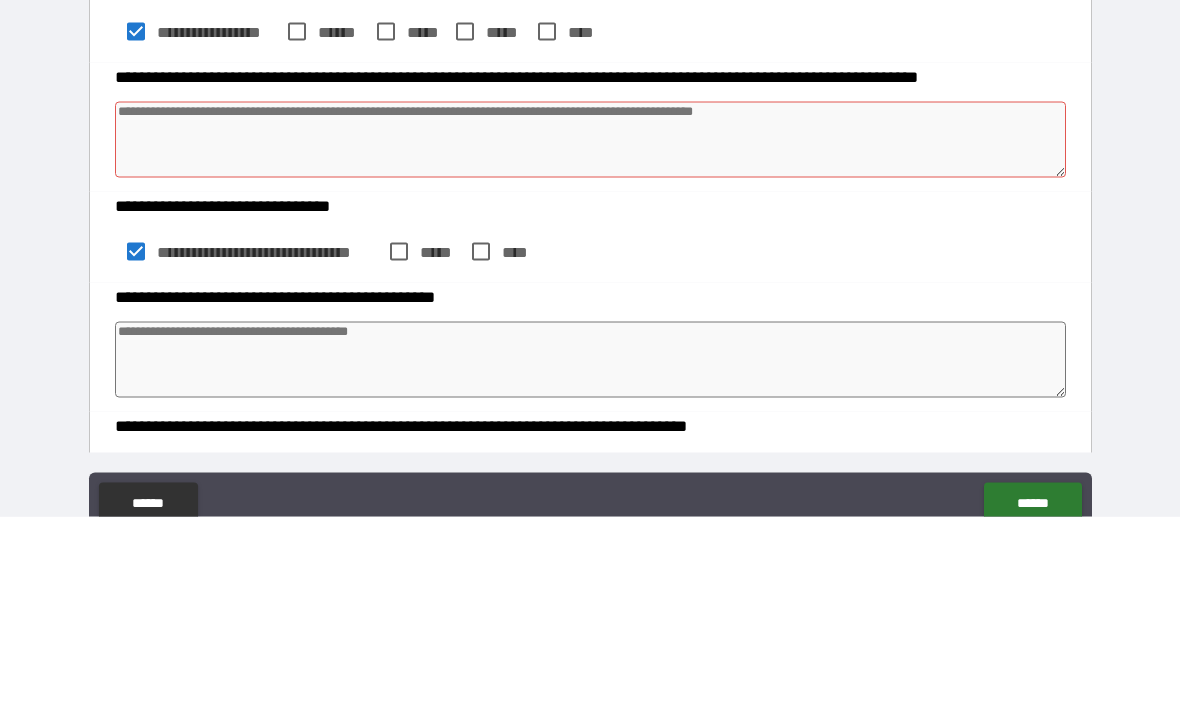 type on "*" 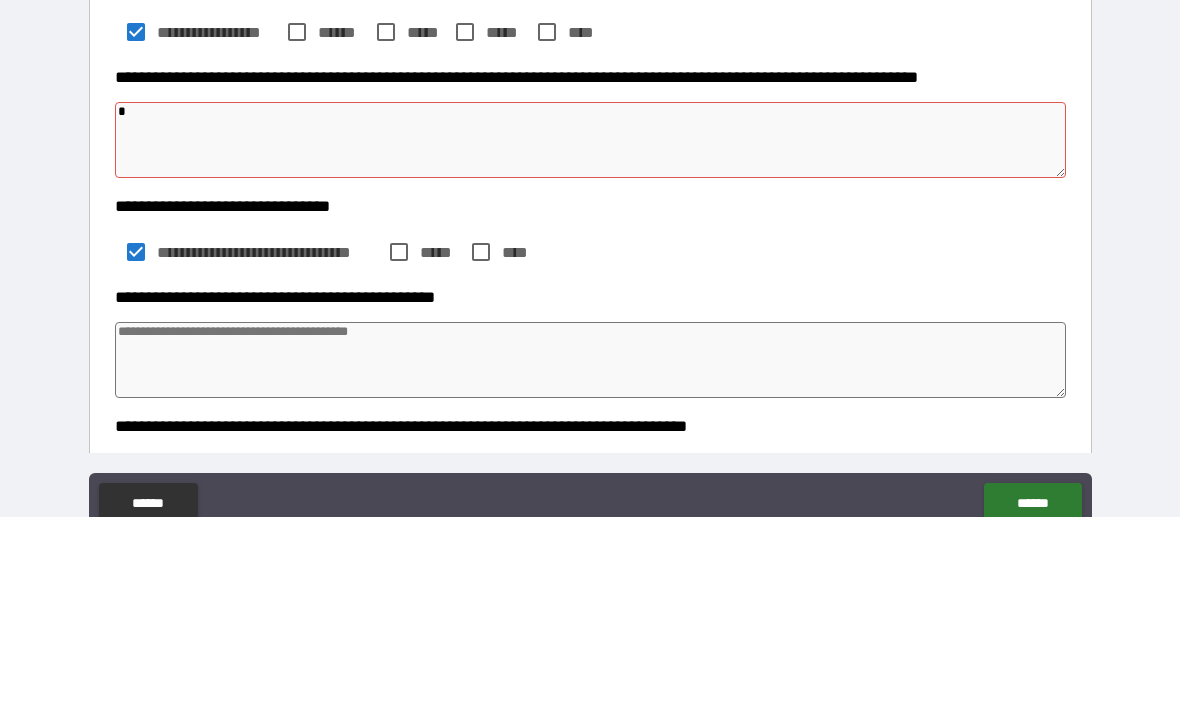 type on "*" 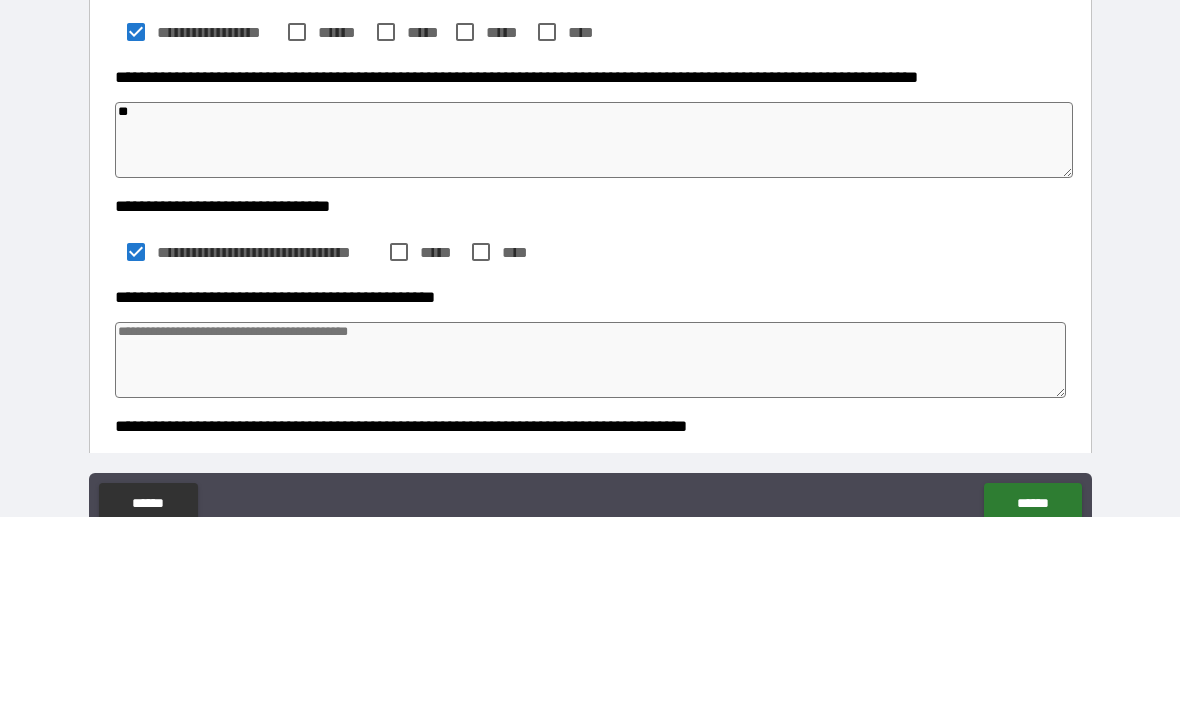 type on "*" 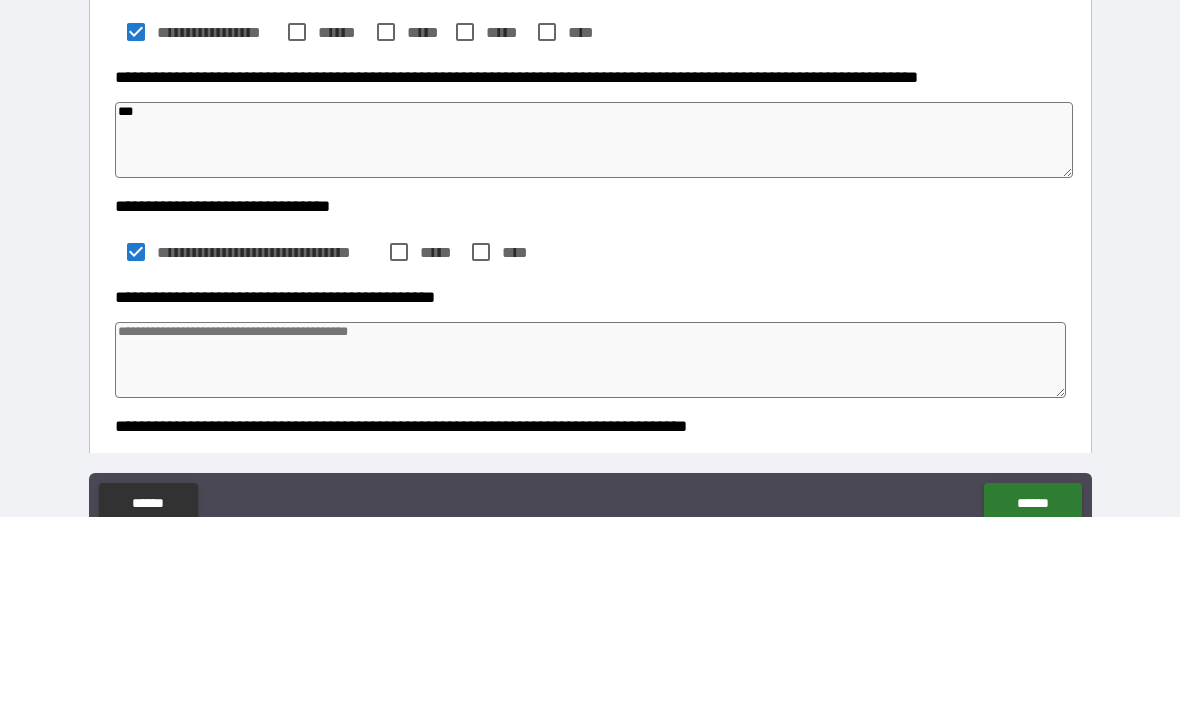 type on "*" 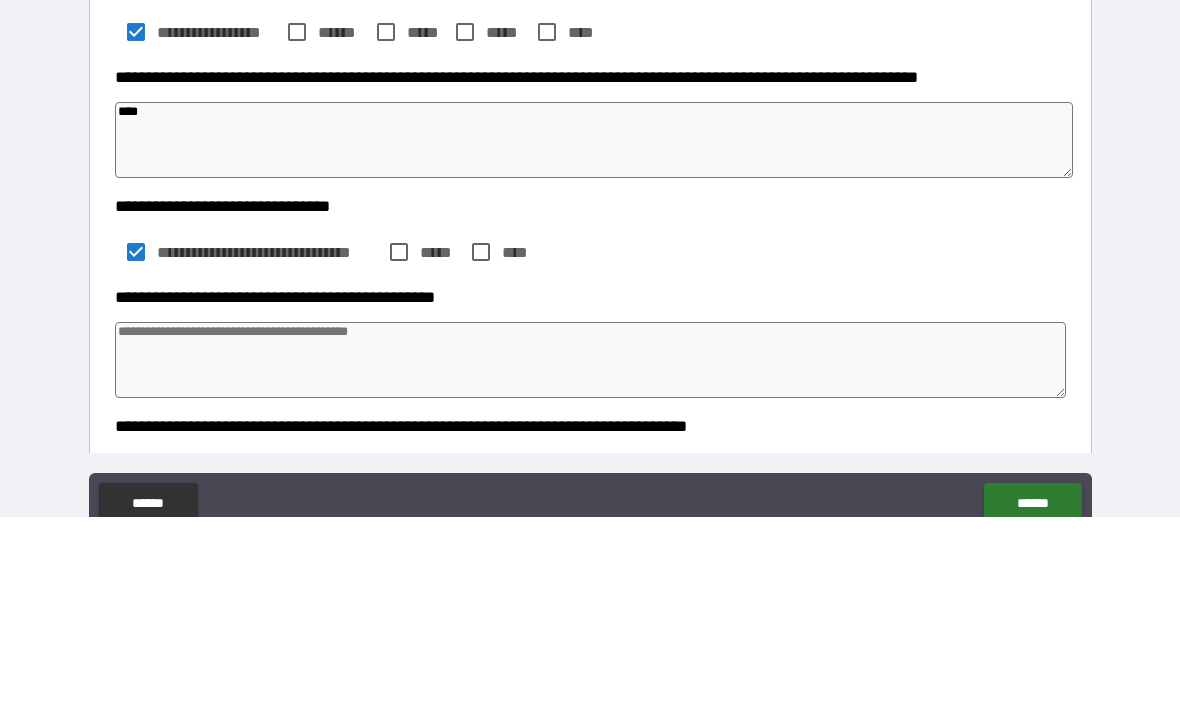 type on "*" 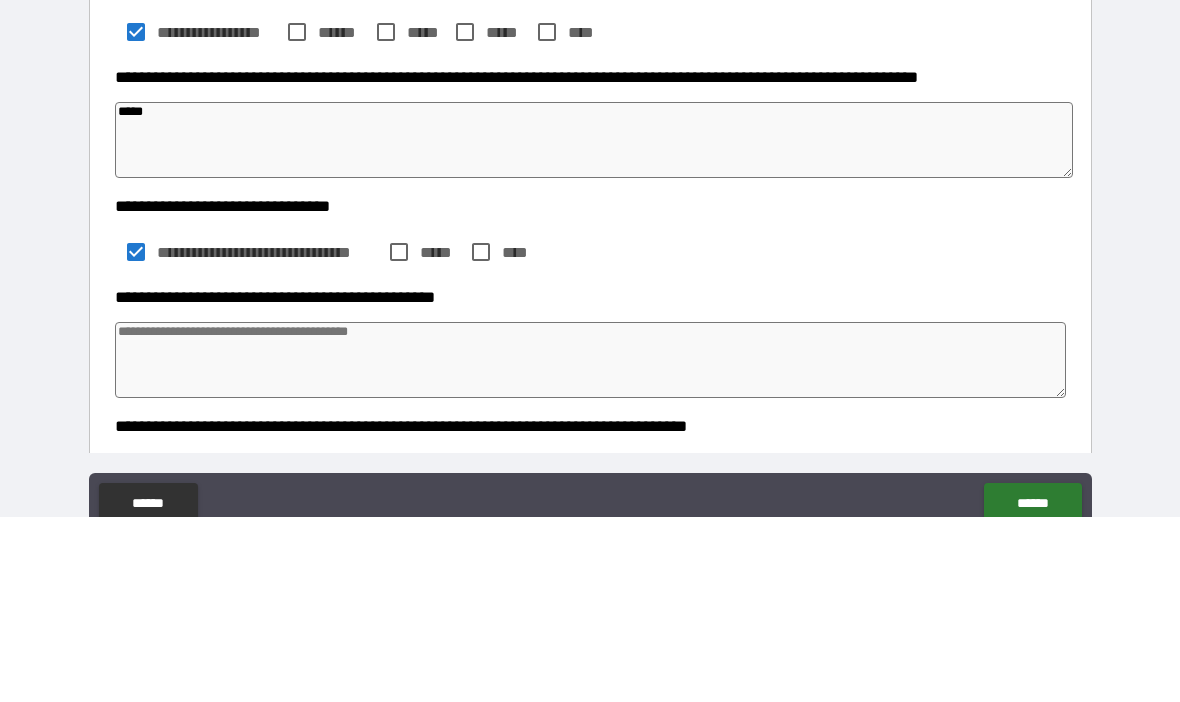 type on "*" 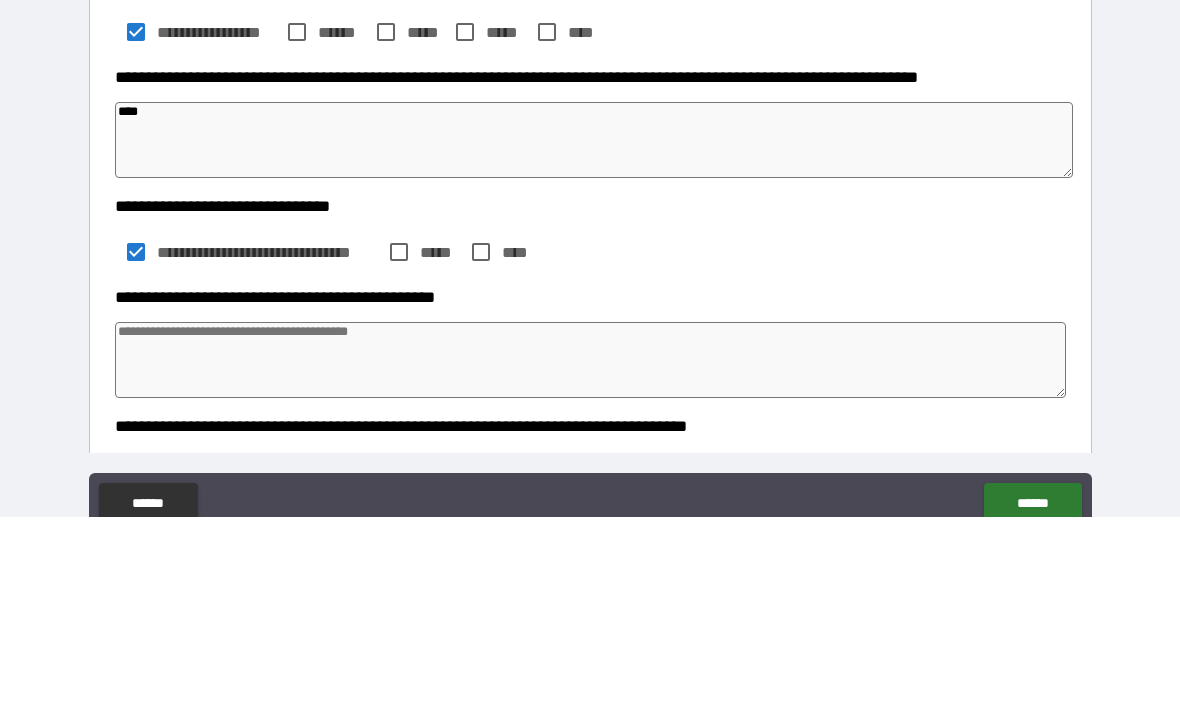 type on "*" 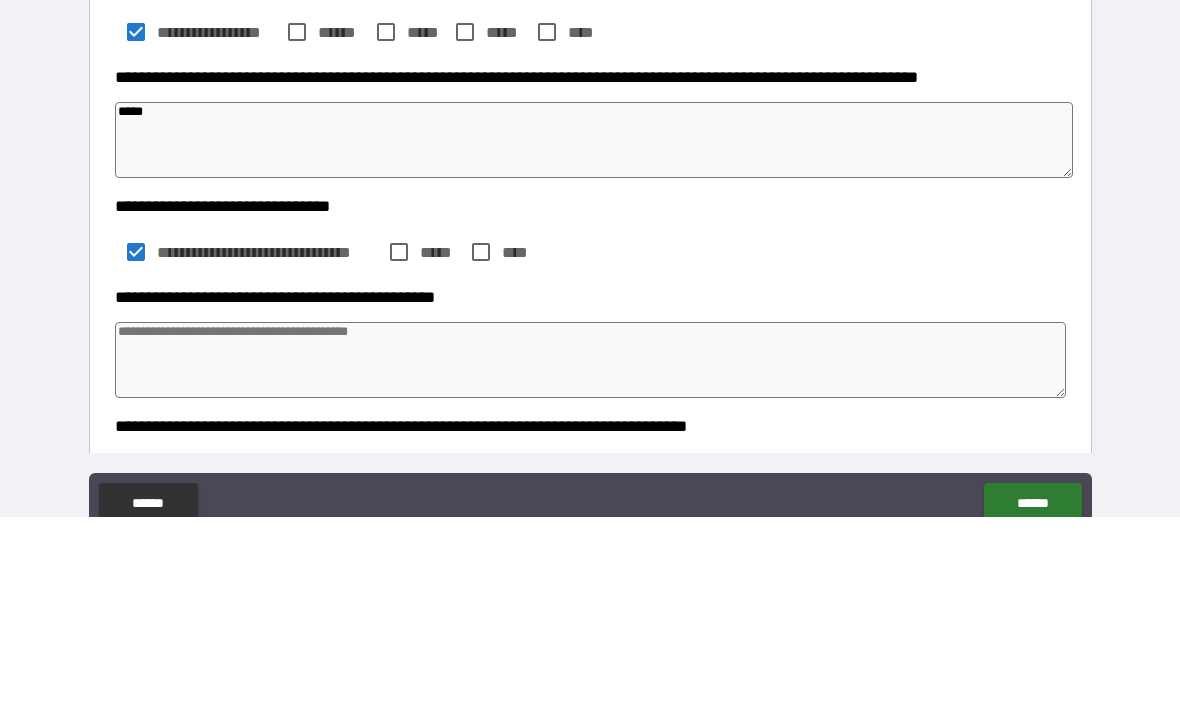 type on "*" 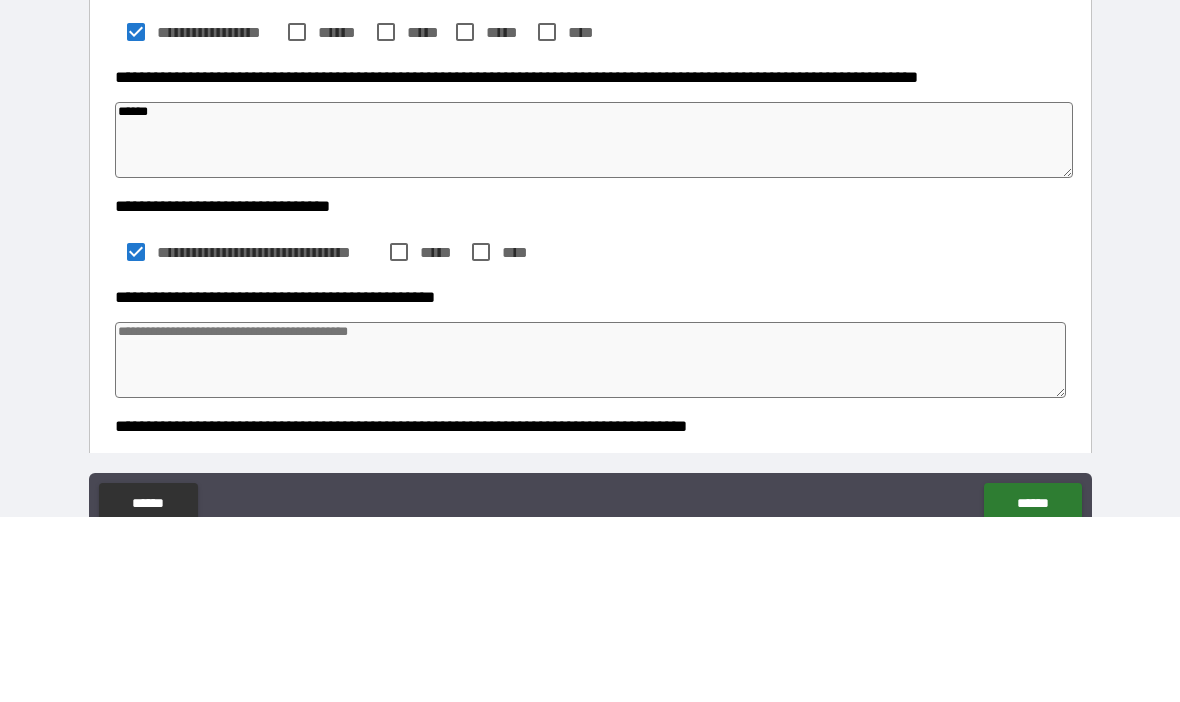 type on "*" 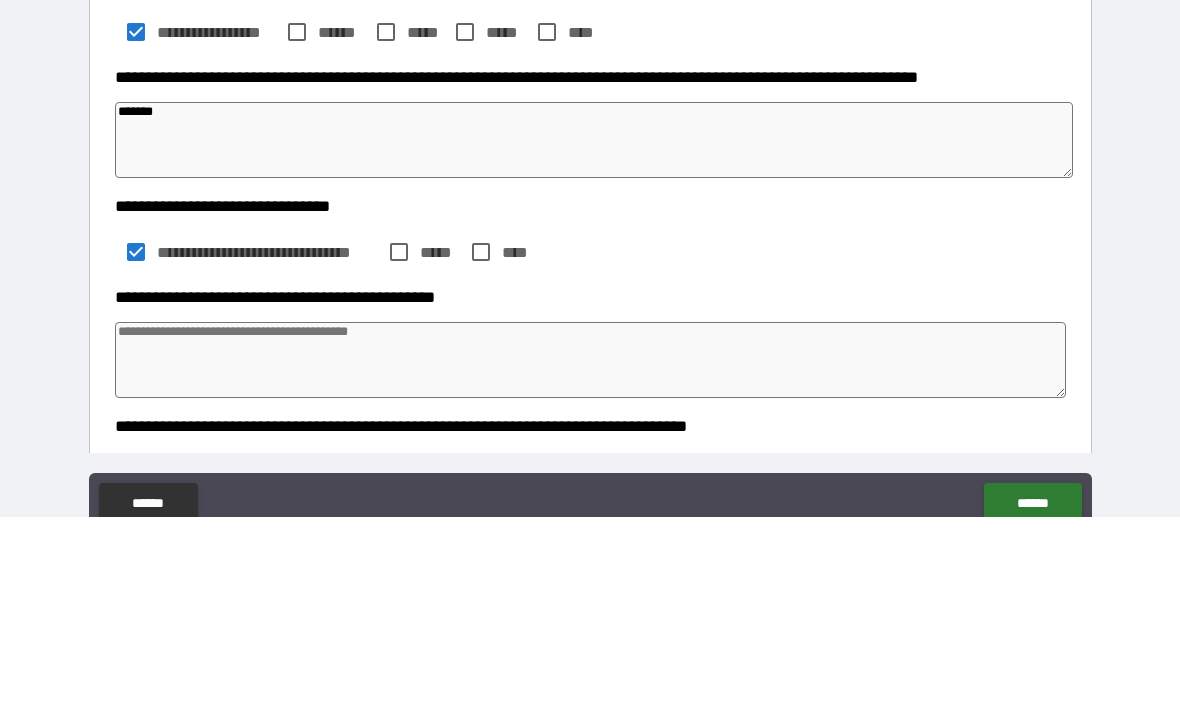 type on "*" 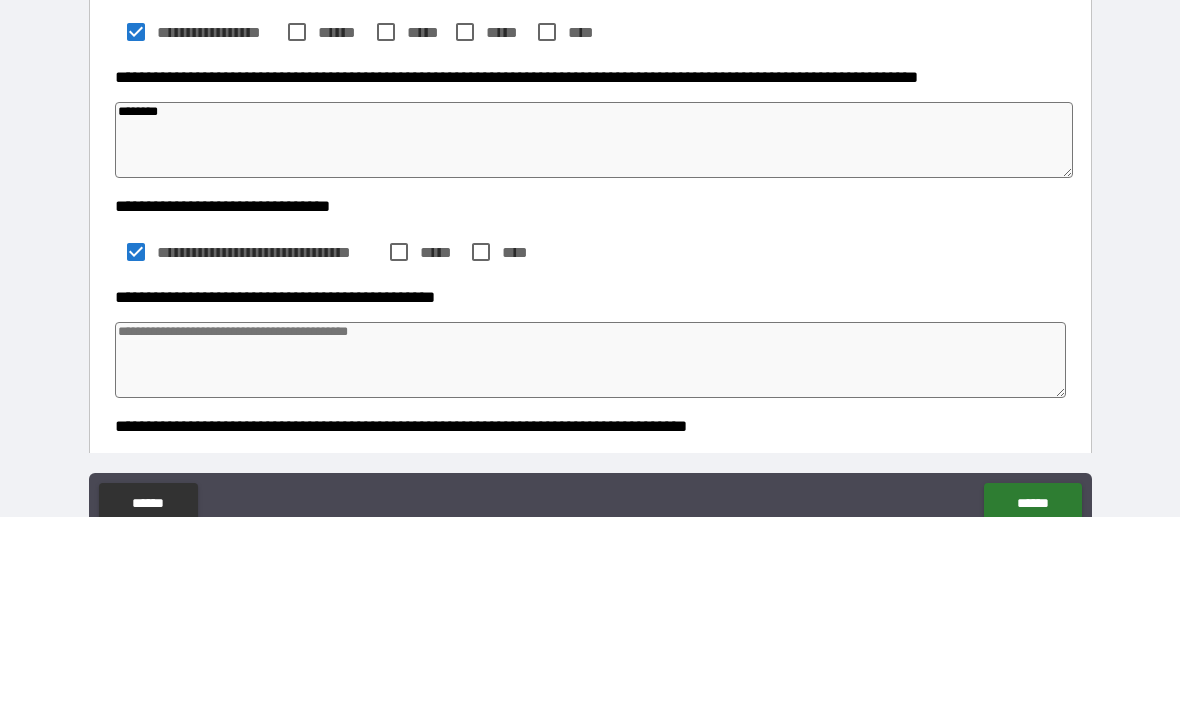 type on "*" 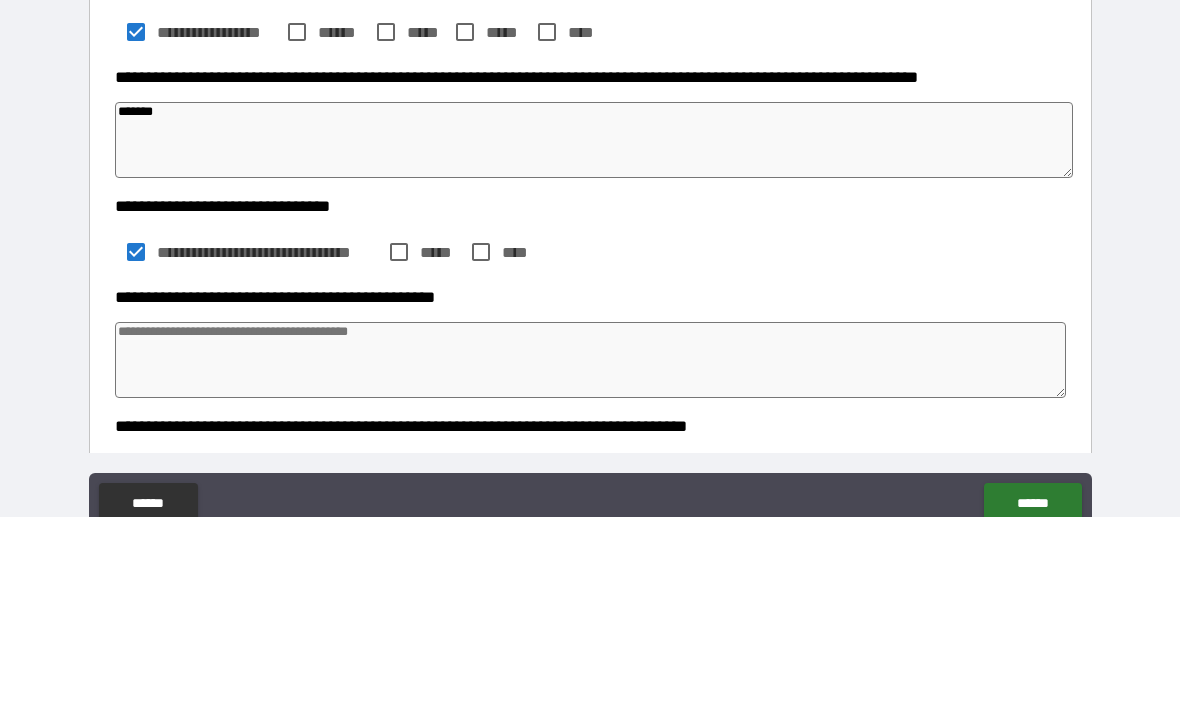 type on "*" 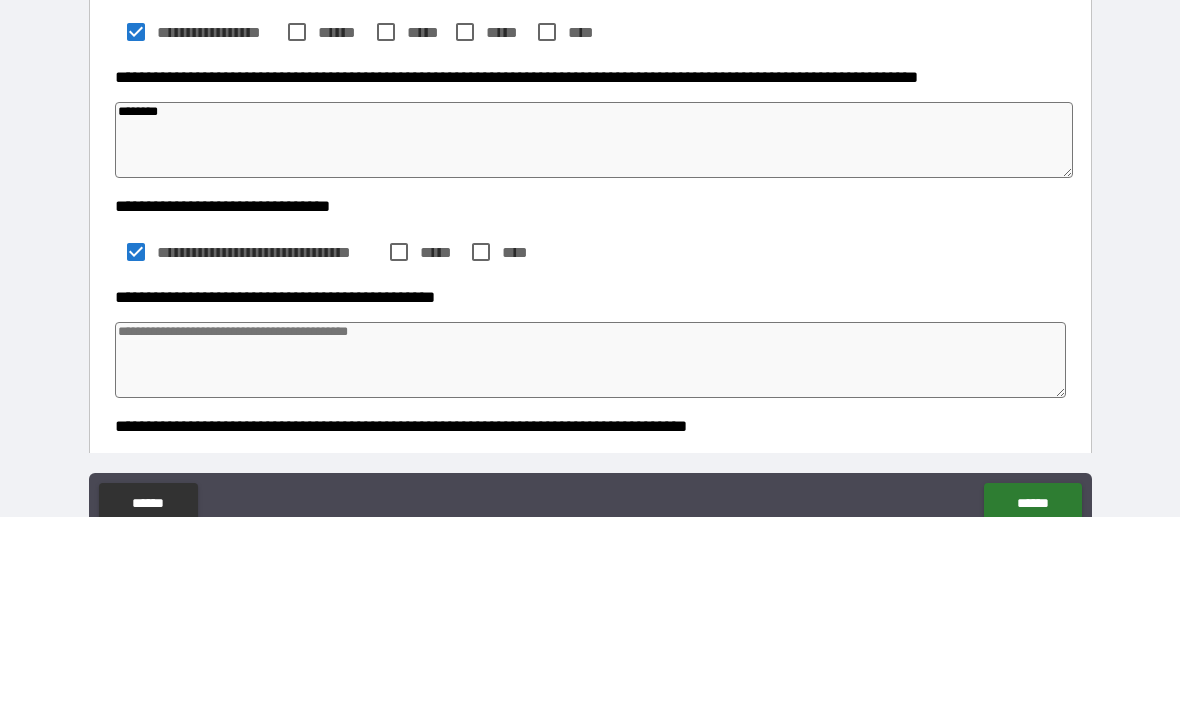 type on "*" 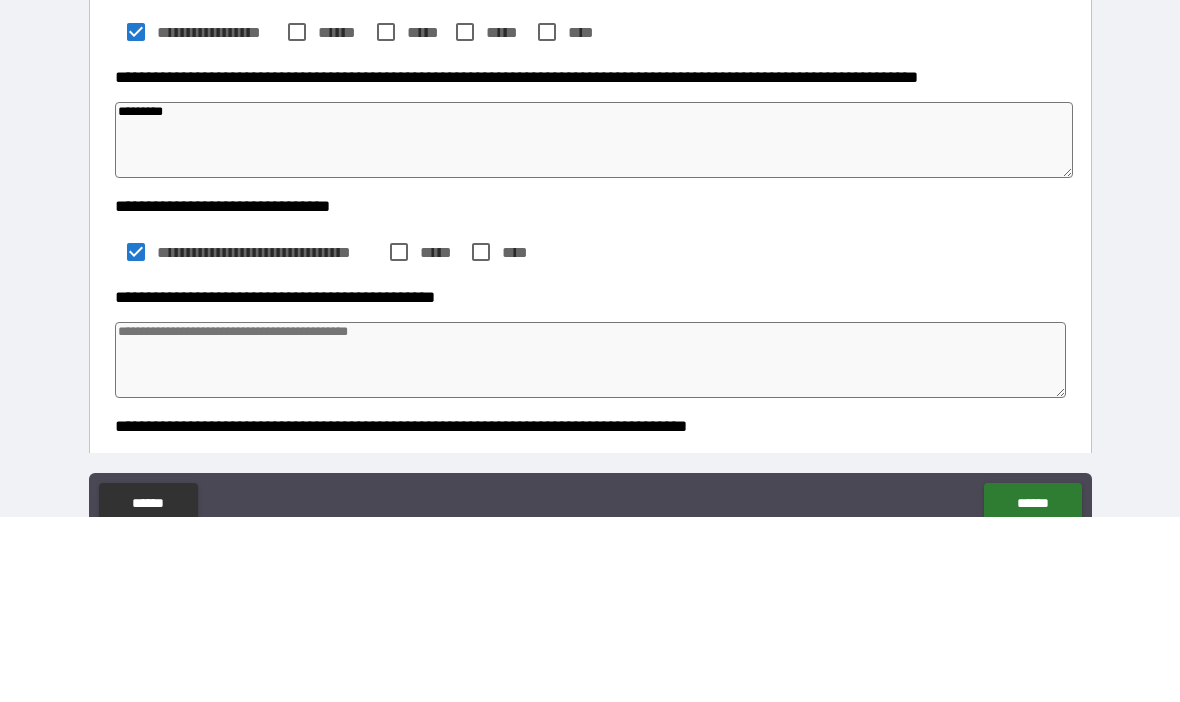 type on "*" 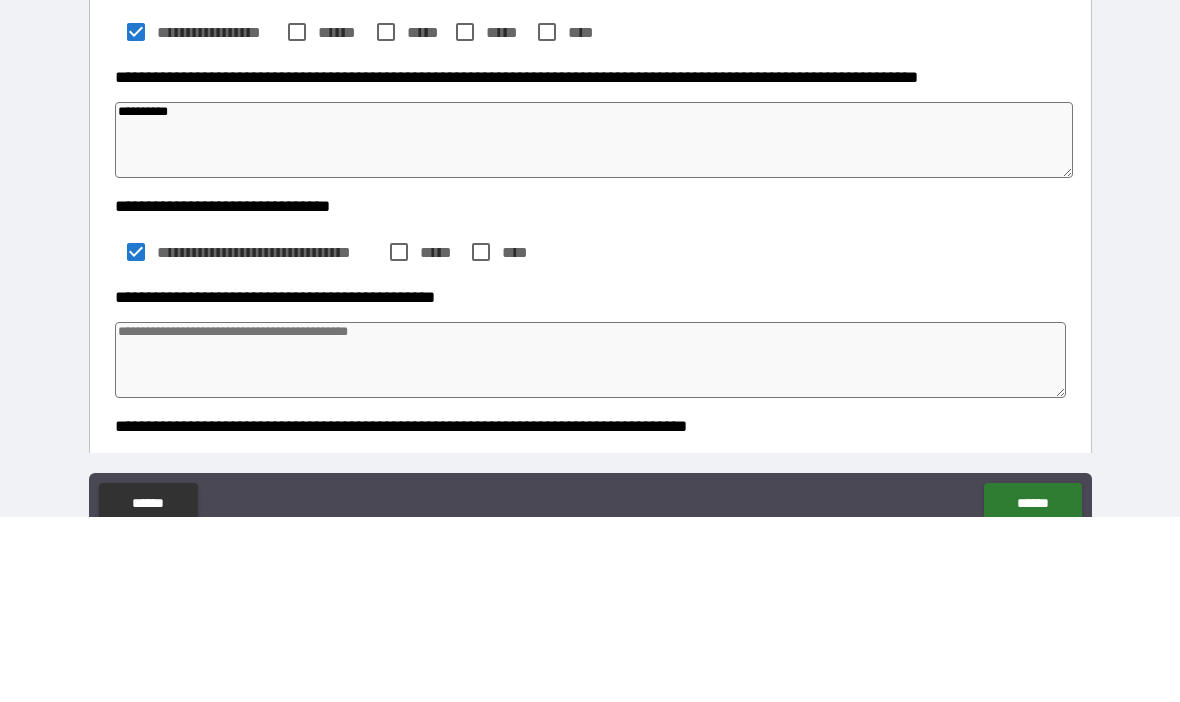 type on "*" 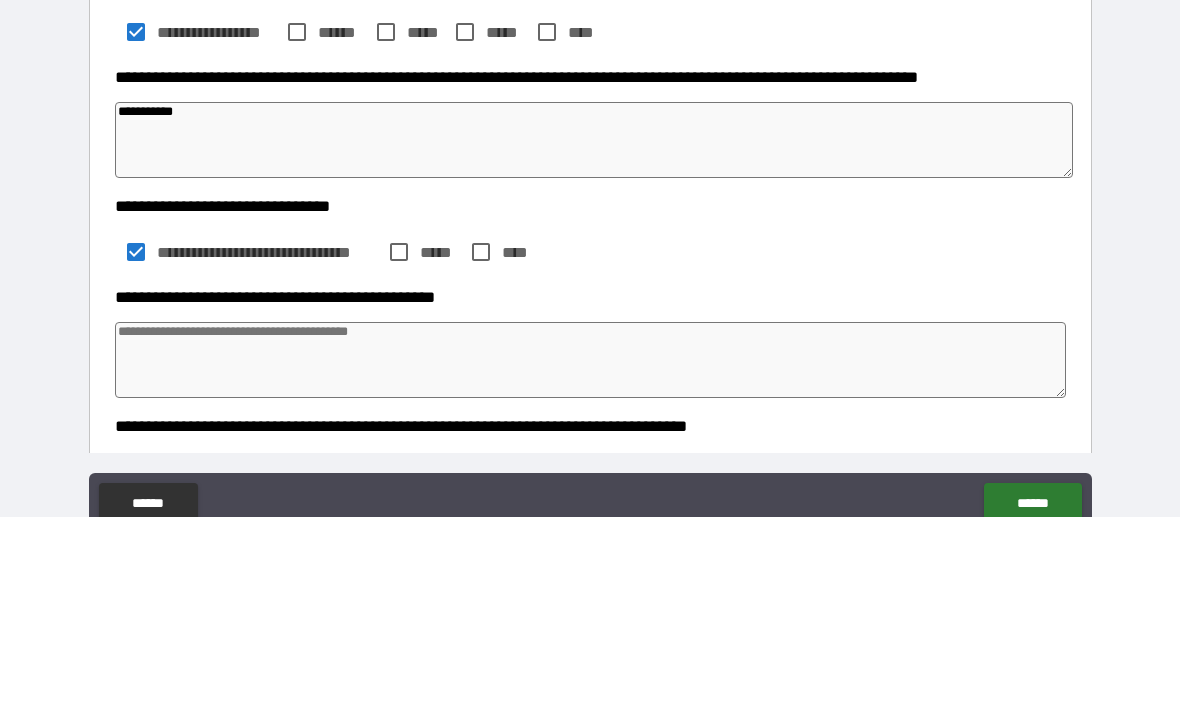 type on "*" 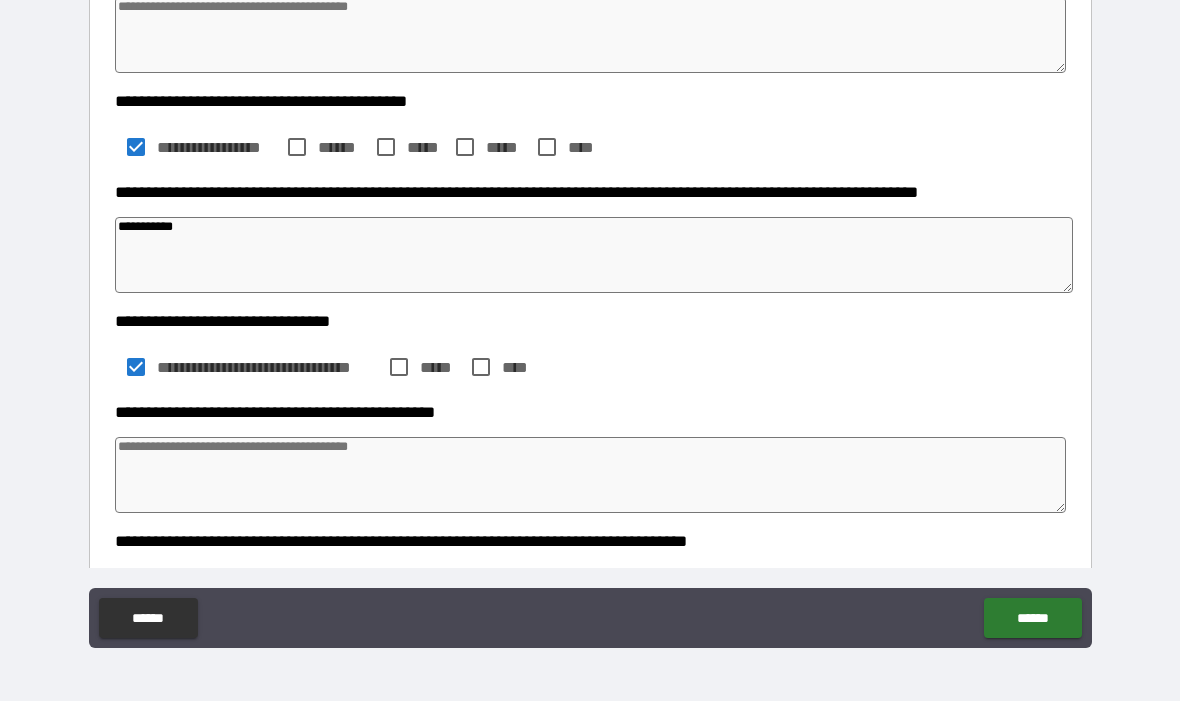 click on "**********" at bounding box center [594, 256] 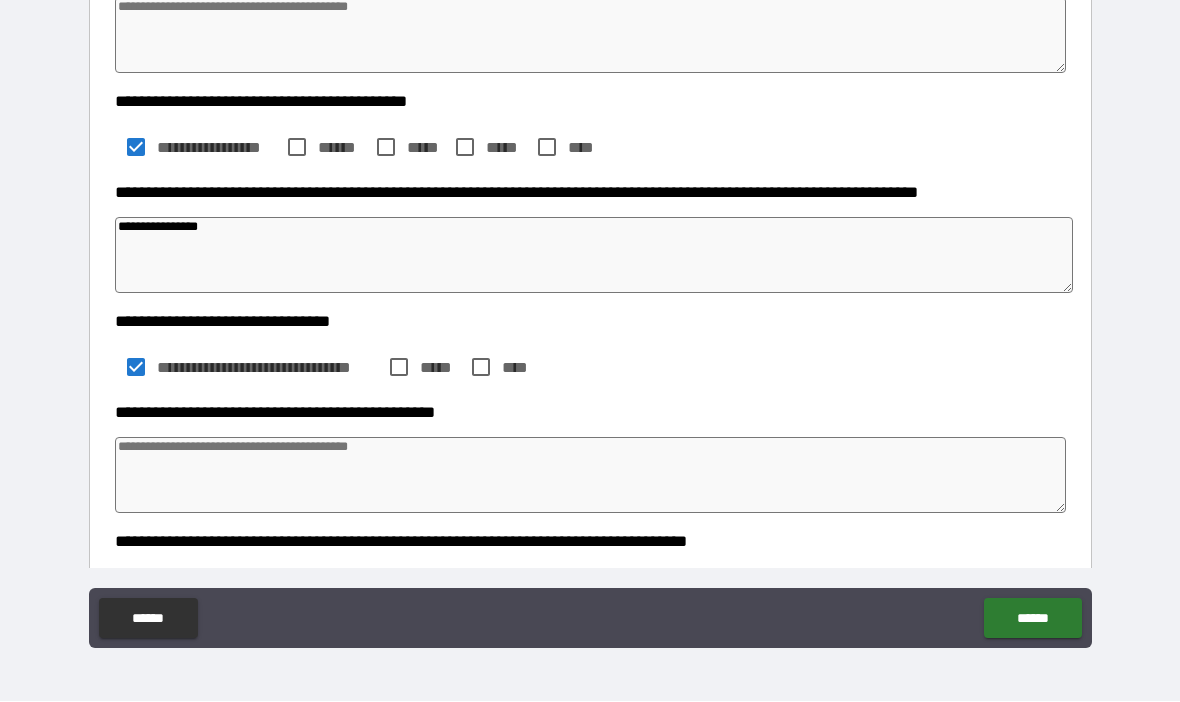 click on "******" at bounding box center (1032, 619) 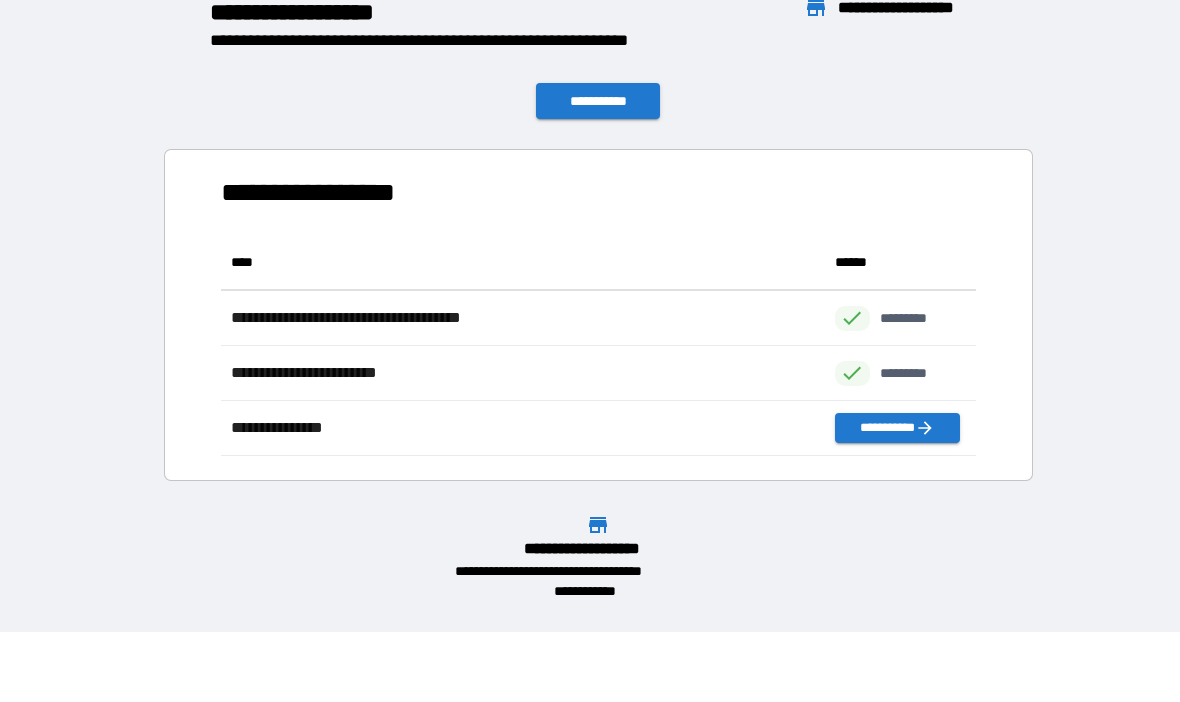 scroll, scrollTop: 1, scrollLeft: 1, axis: both 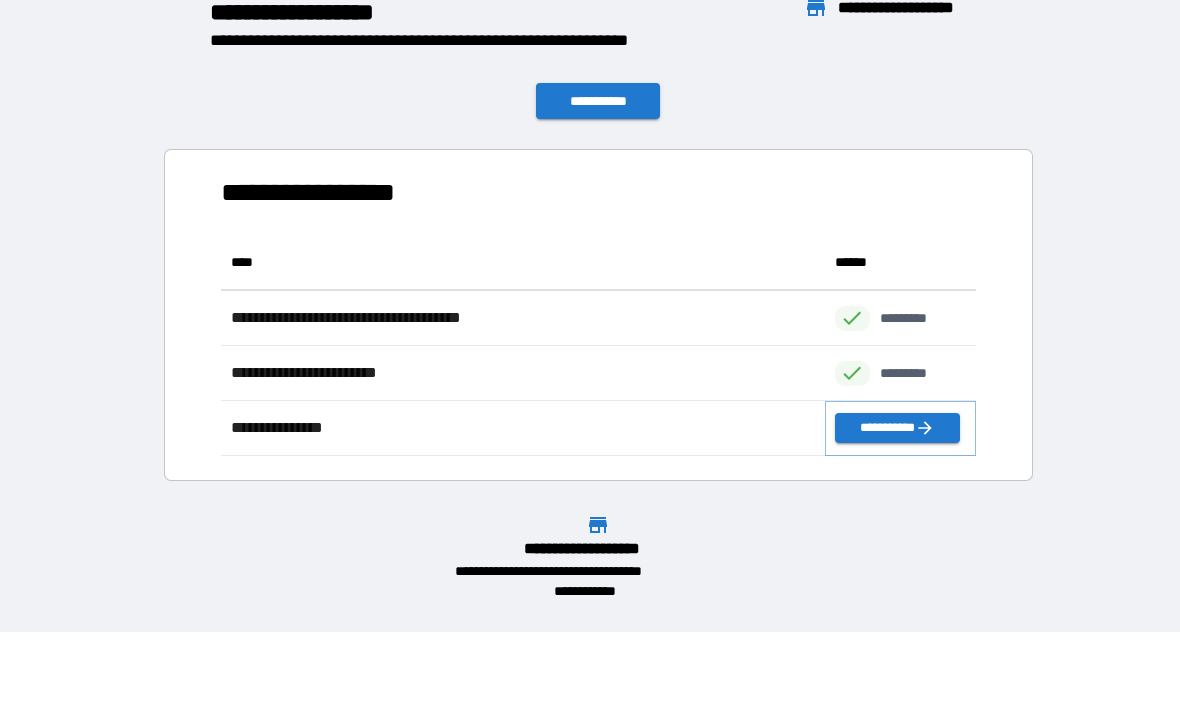 click on "**********" at bounding box center (897, 429) 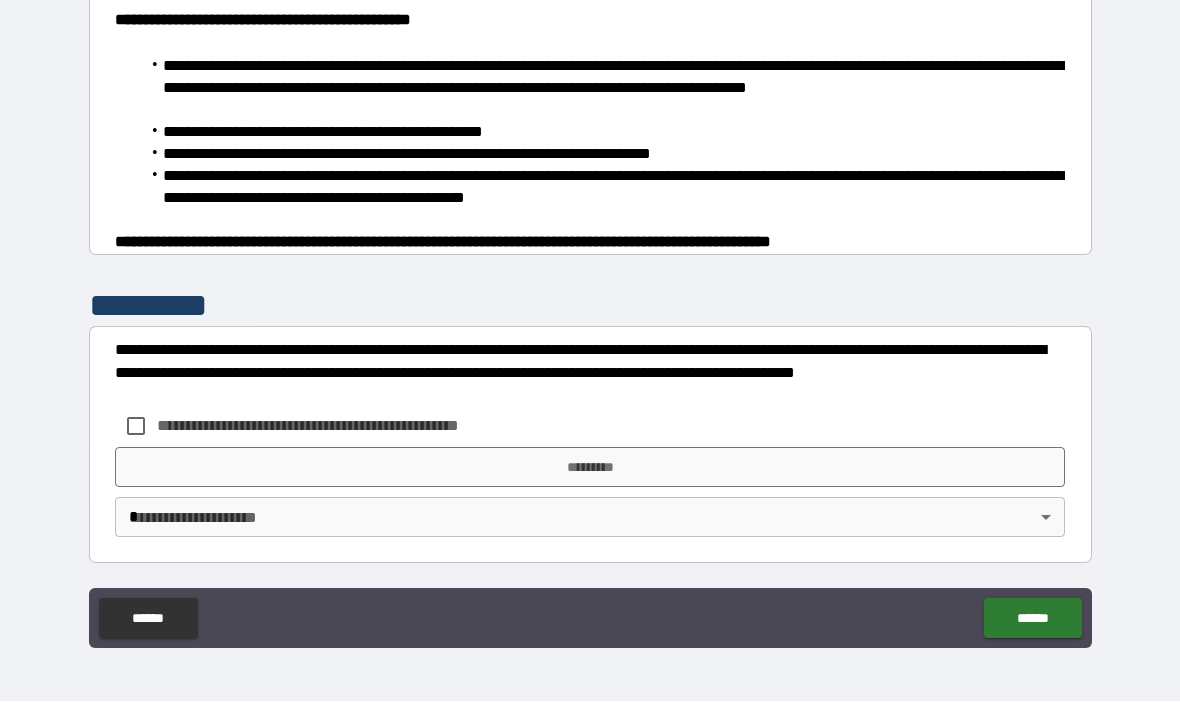 scroll, scrollTop: 1308, scrollLeft: 0, axis: vertical 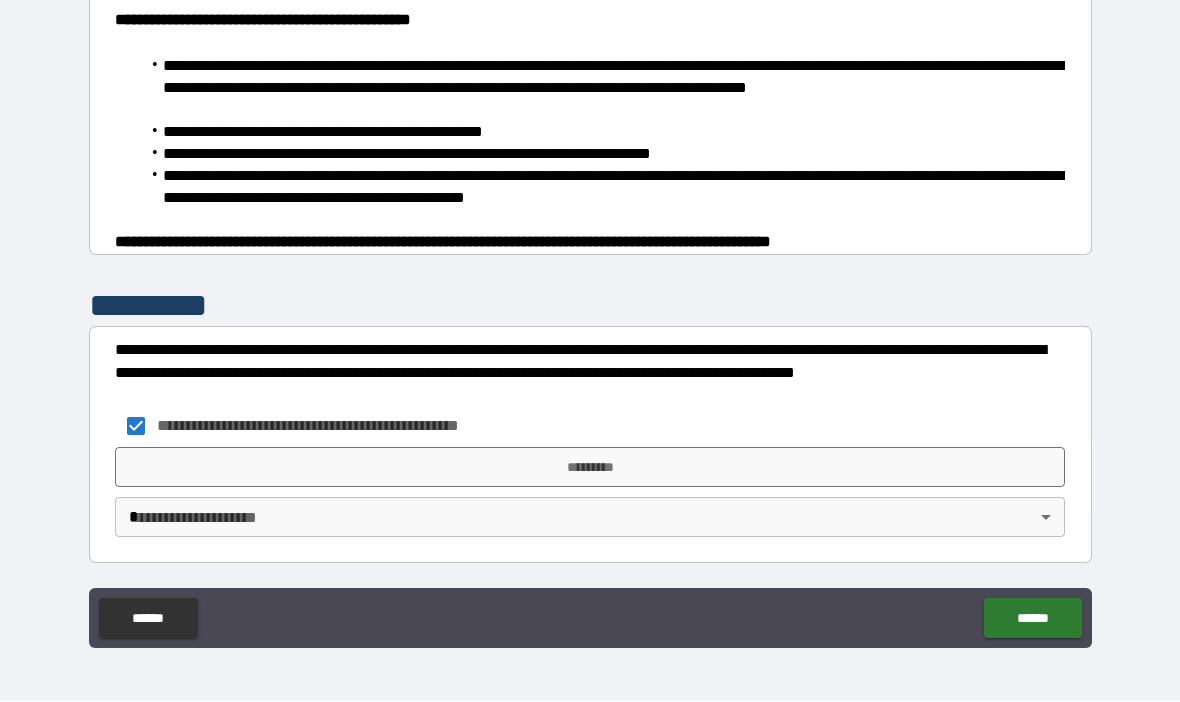 click on "*********" at bounding box center [590, 468] 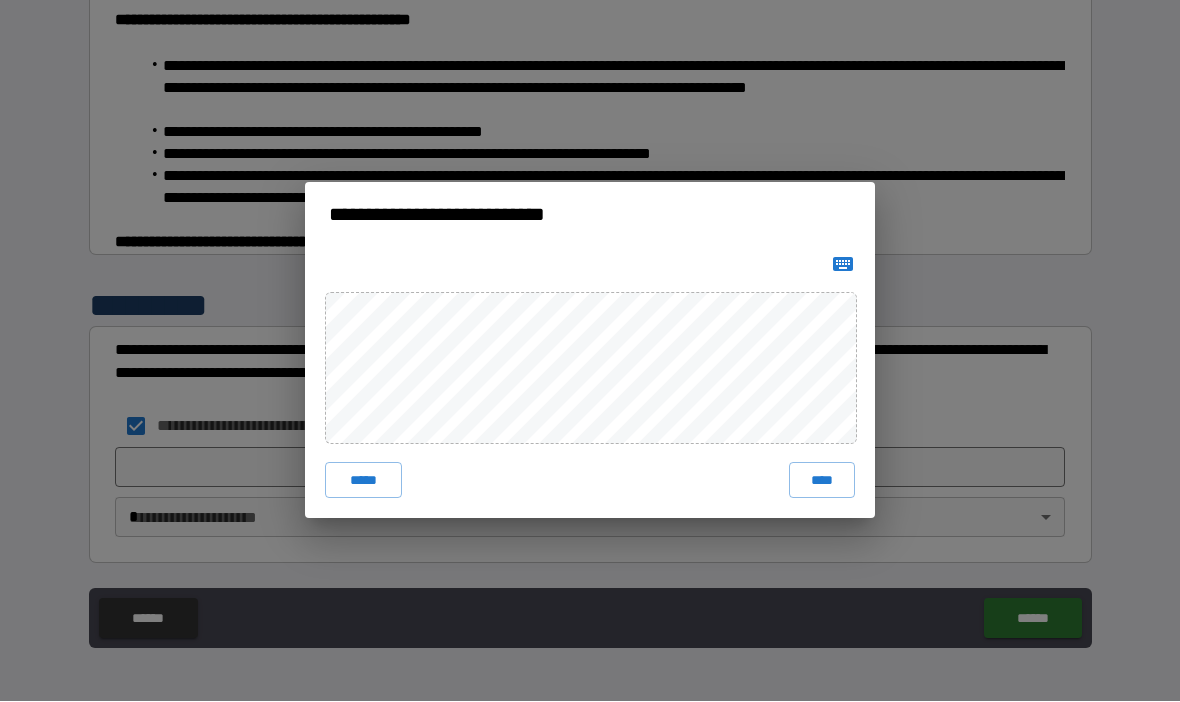 click on "****" at bounding box center (822, 481) 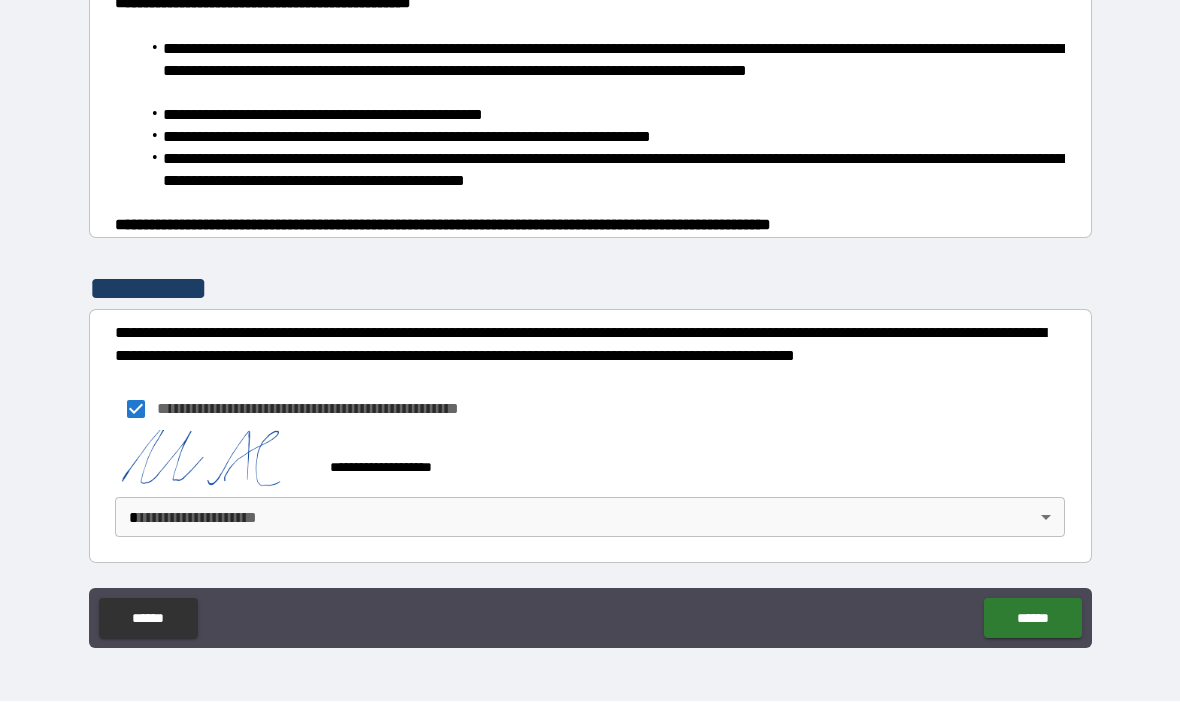 scroll, scrollTop: 1325, scrollLeft: 0, axis: vertical 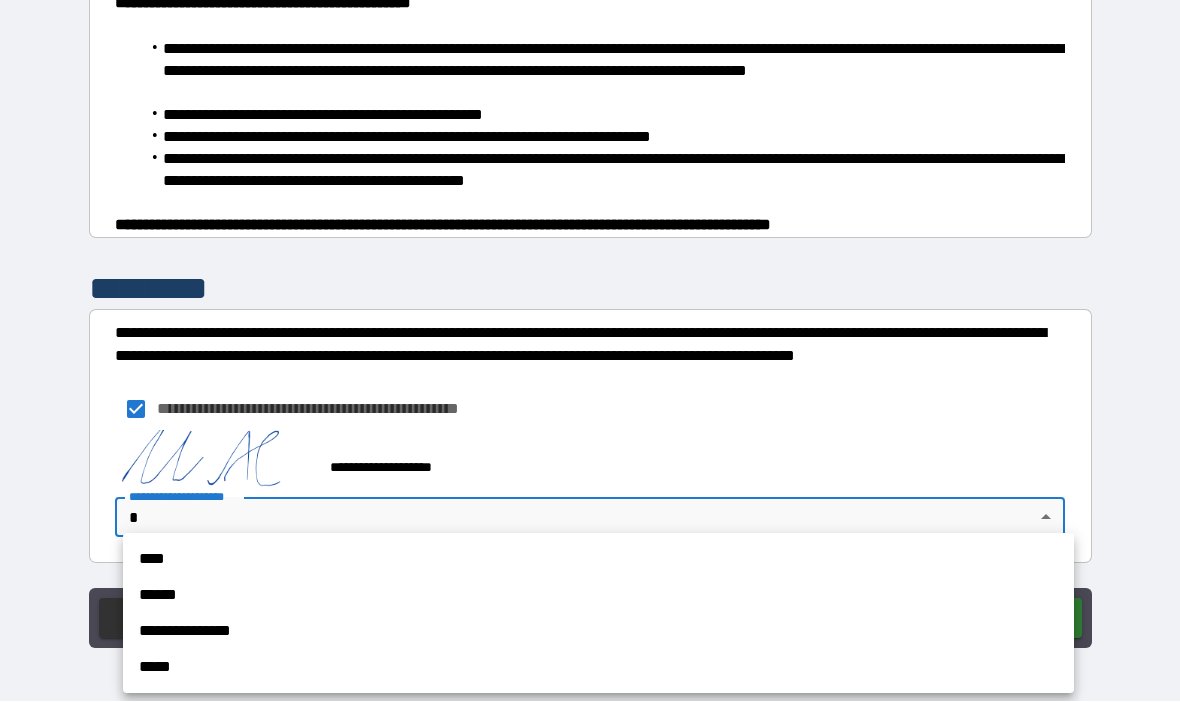 click on "****" at bounding box center [598, 560] 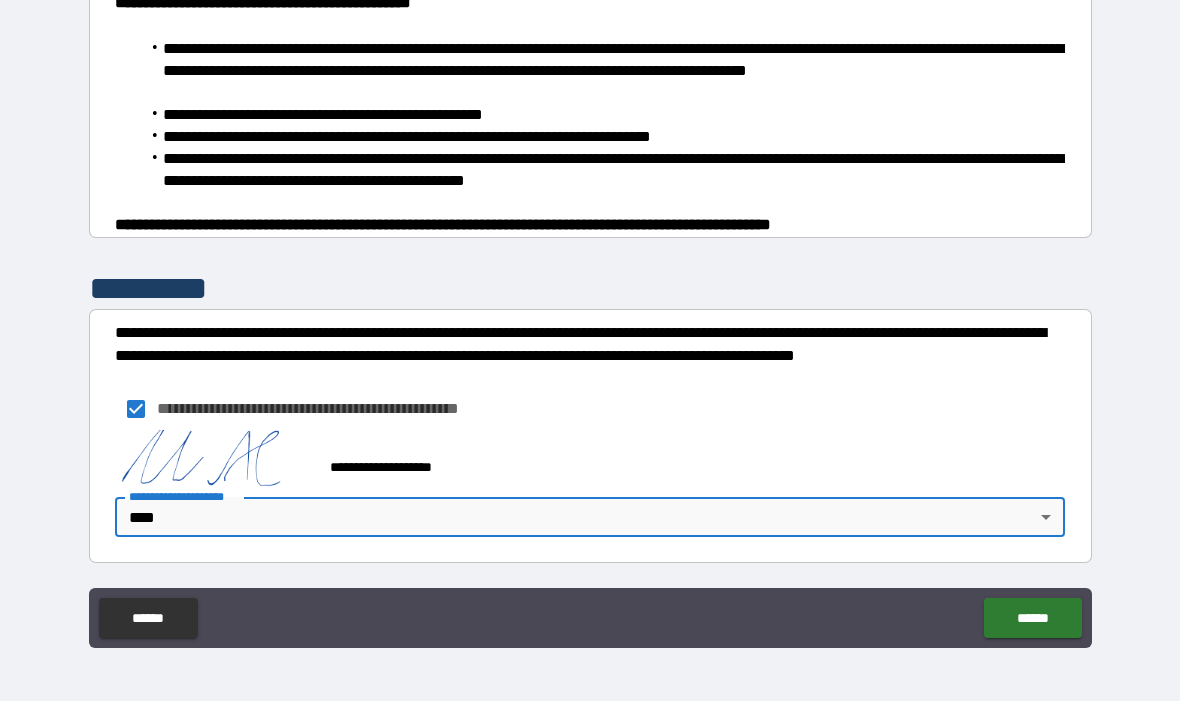 click on "******" at bounding box center (1032, 619) 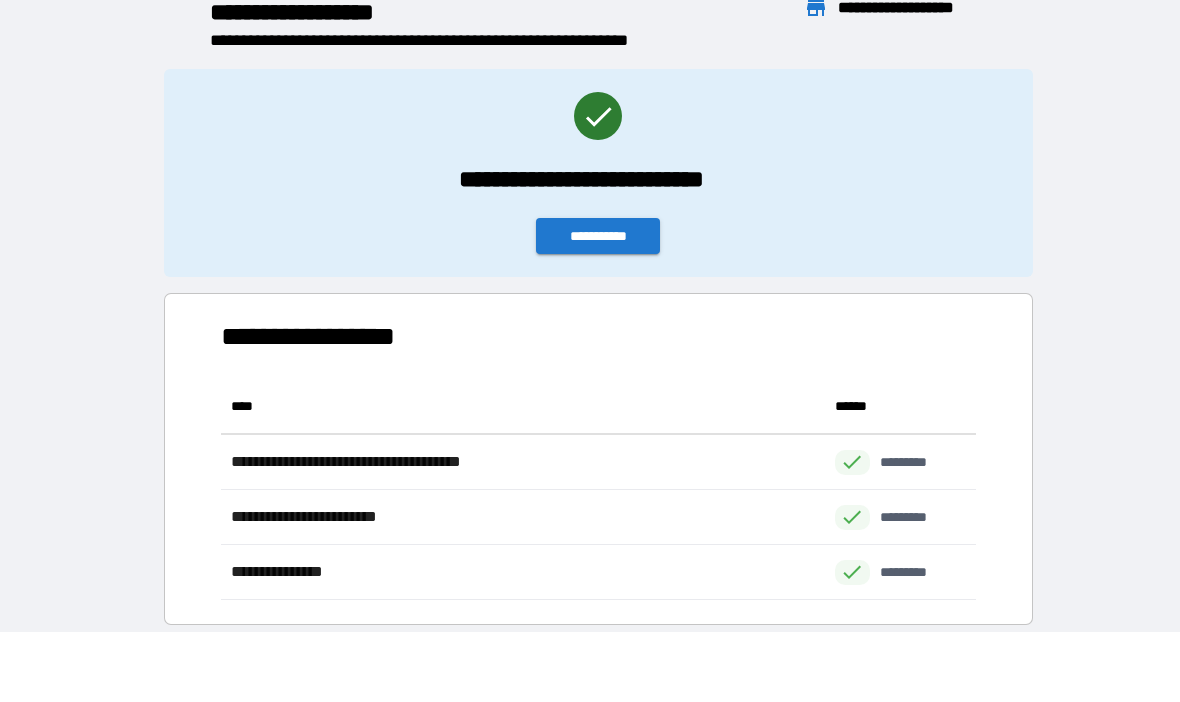 scroll, scrollTop: 1, scrollLeft: 1, axis: both 